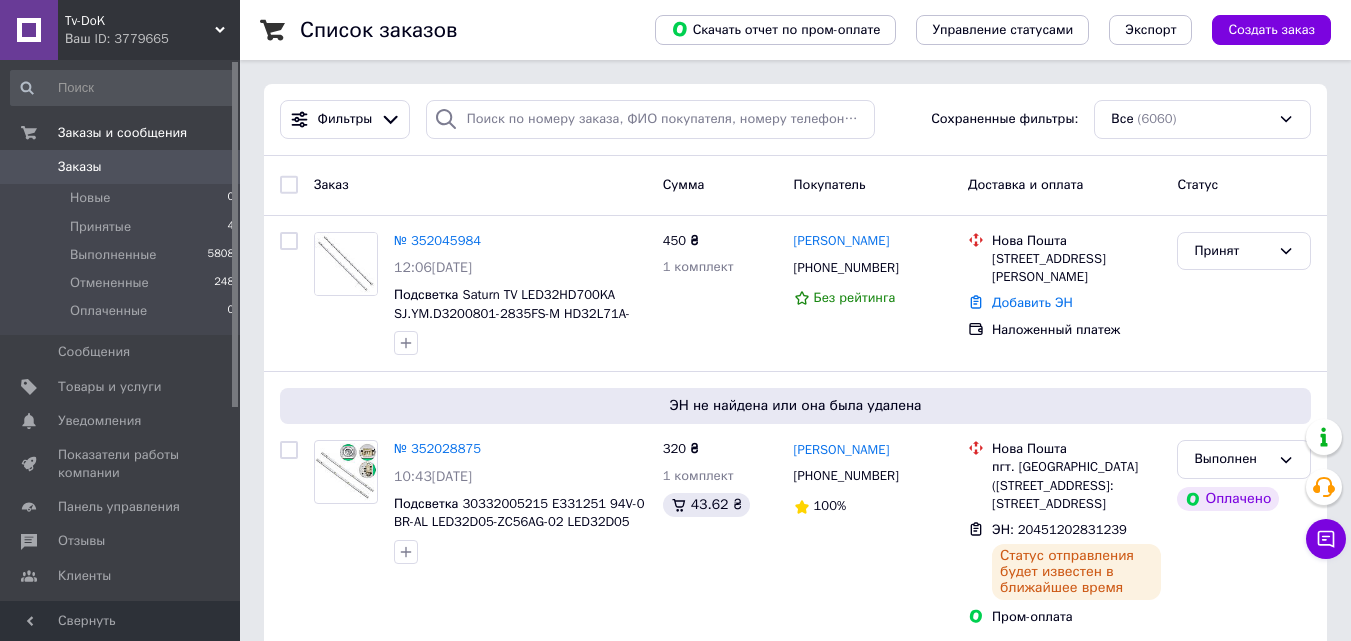 scroll, scrollTop: 7, scrollLeft: 0, axis: vertical 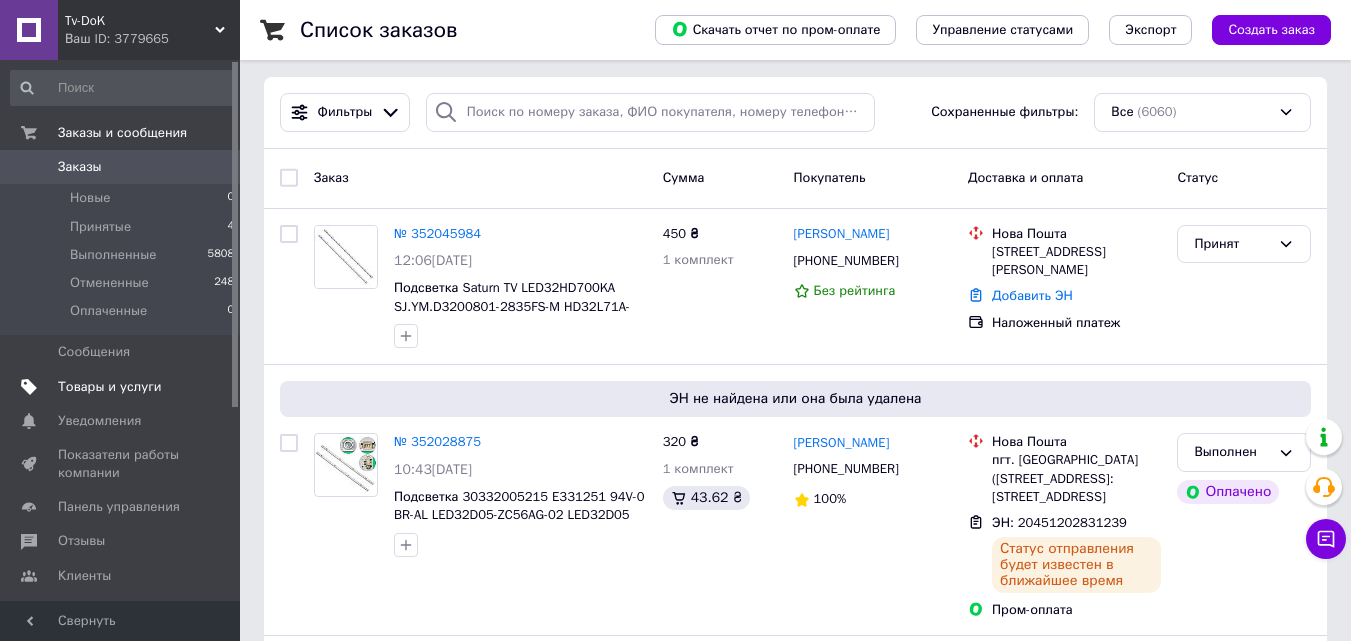 click on "Товары и услуги" at bounding box center (110, 387) 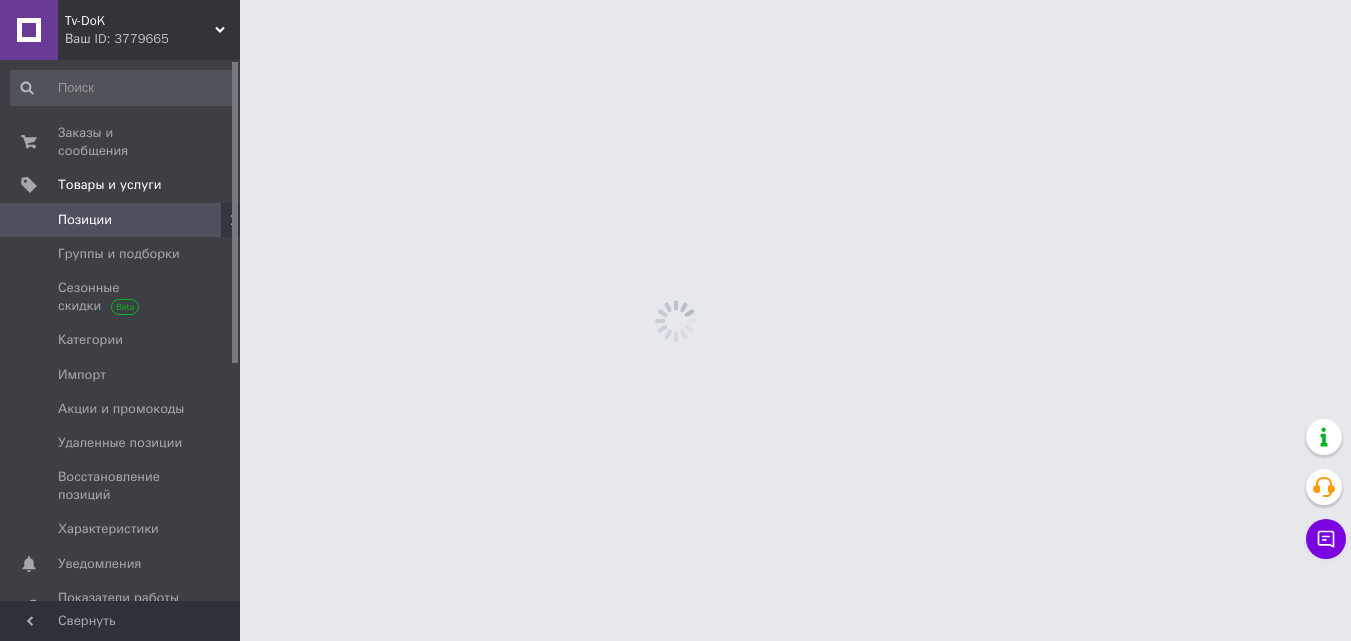 scroll, scrollTop: 0, scrollLeft: 0, axis: both 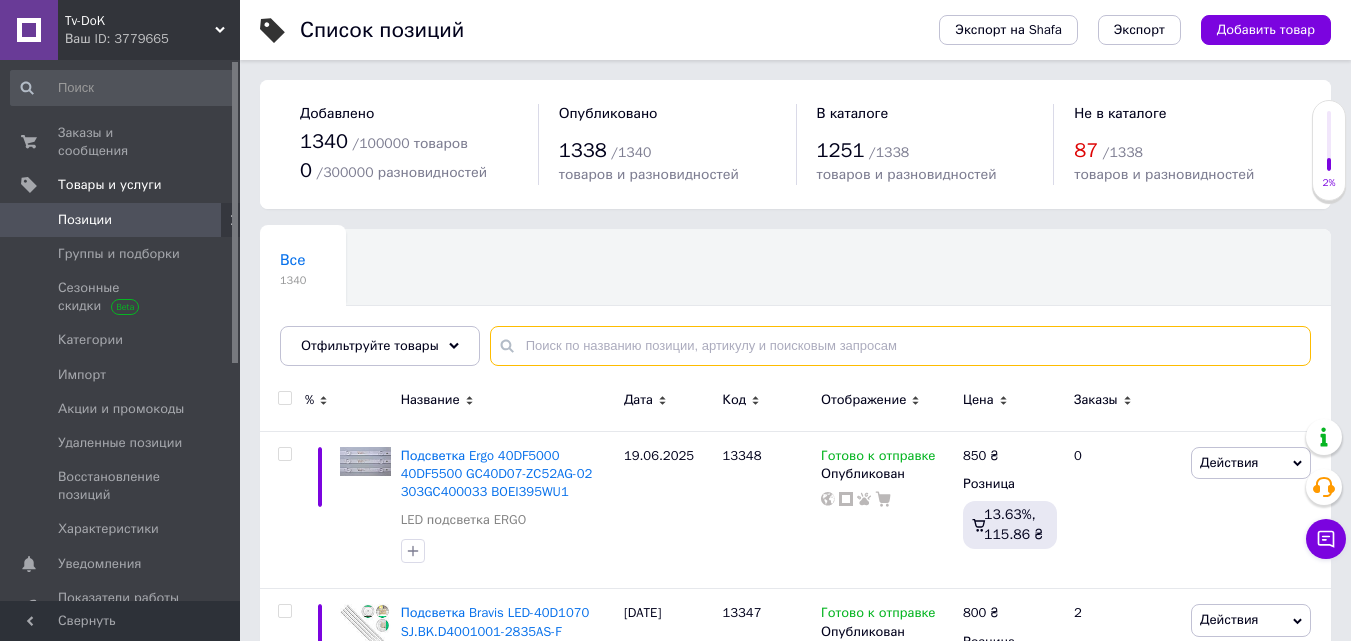 click at bounding box center [900, 346] 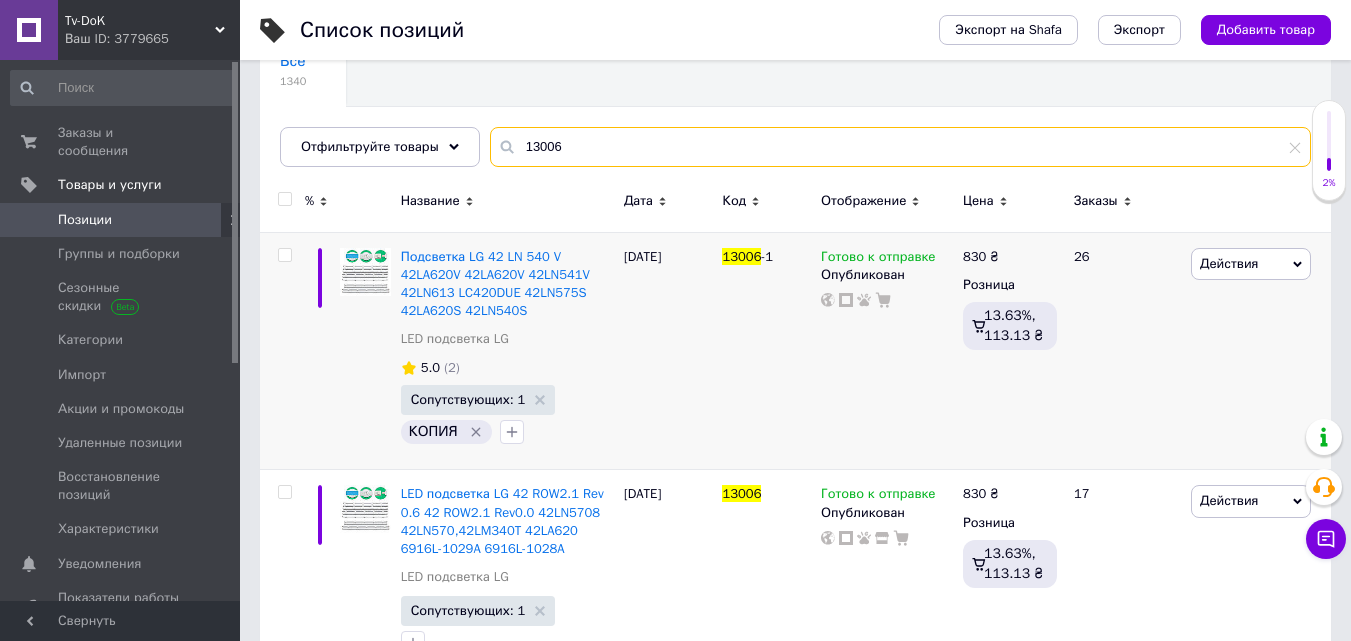 scroll, scrollTop: 200, scrollLeft: 0, axis: vertical 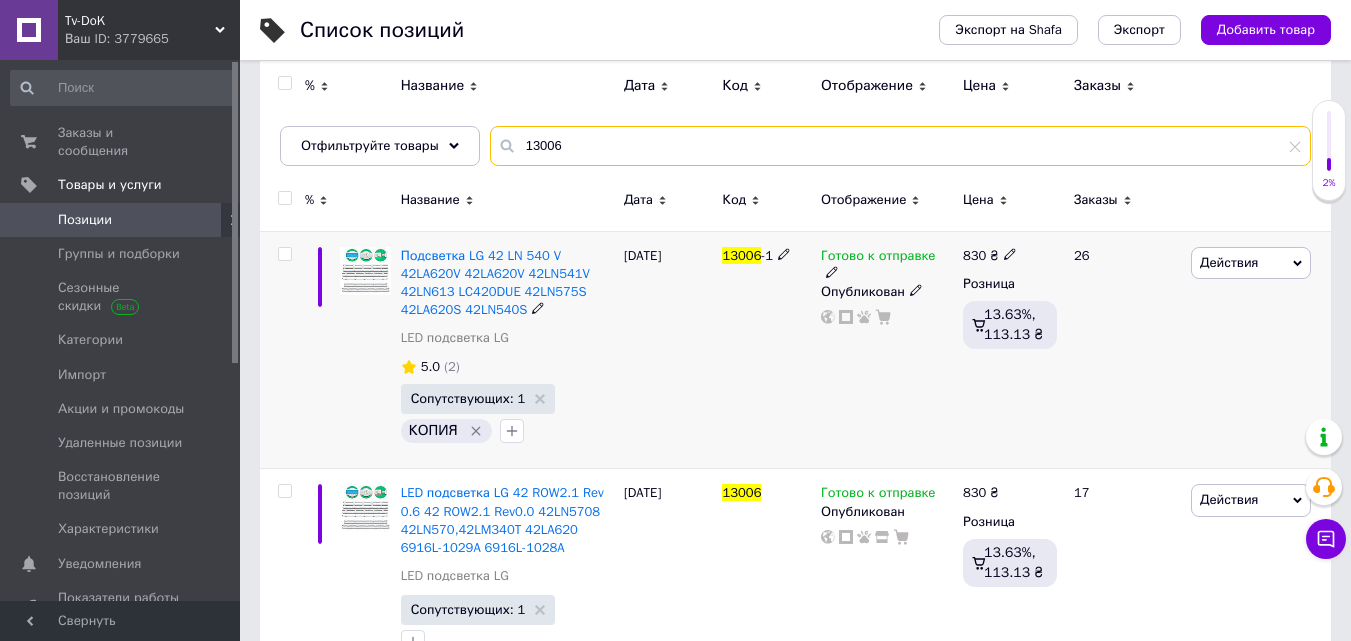 type on "13006" 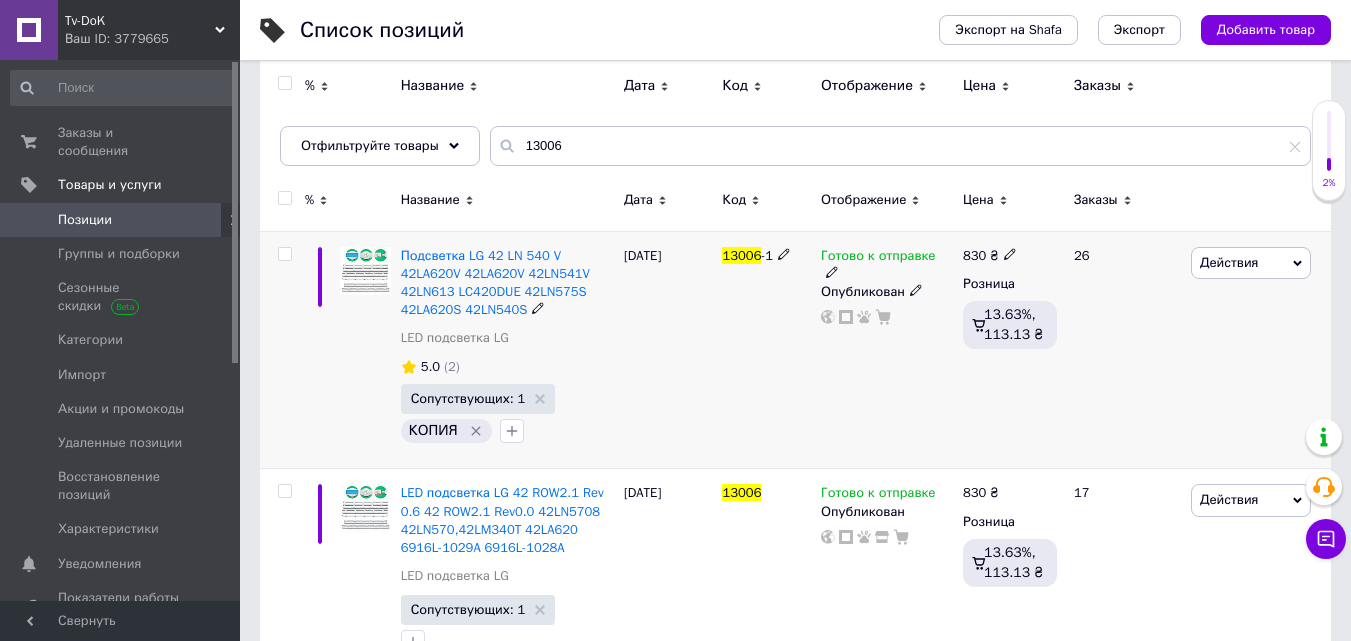 click 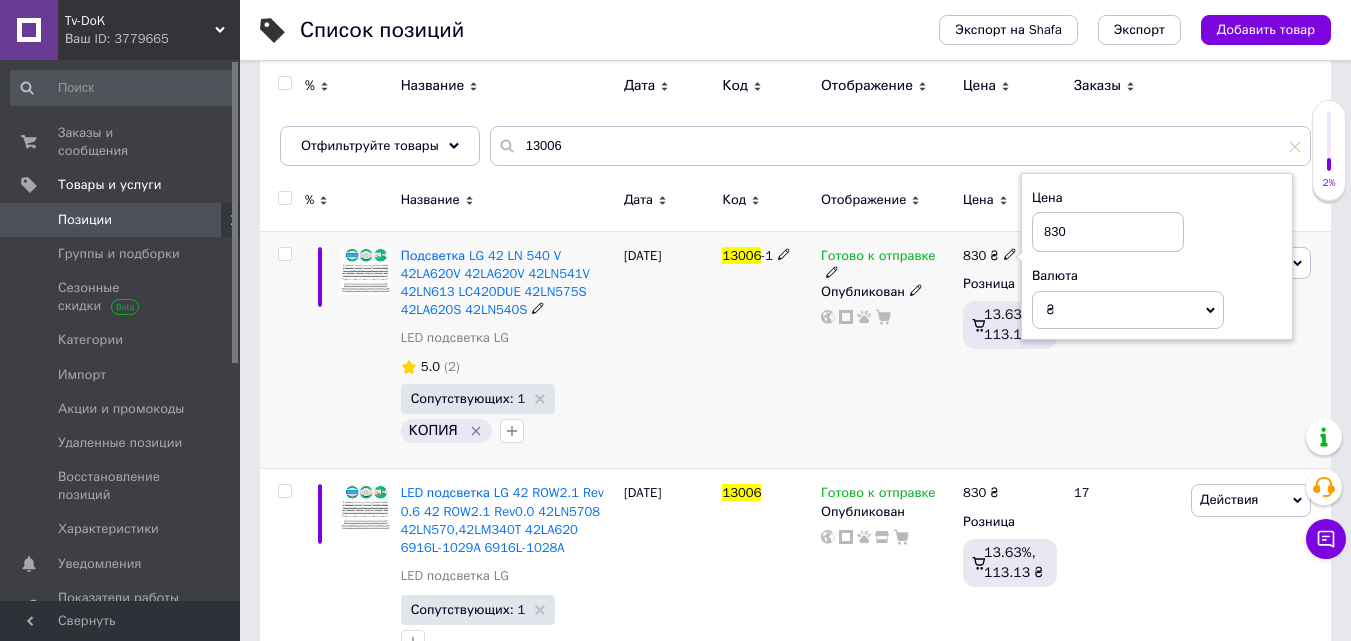 drag, startPoint x: 1077, startPoint y: 233, endPoint x: 1036, endPoint y: 234, distance: 41.01219 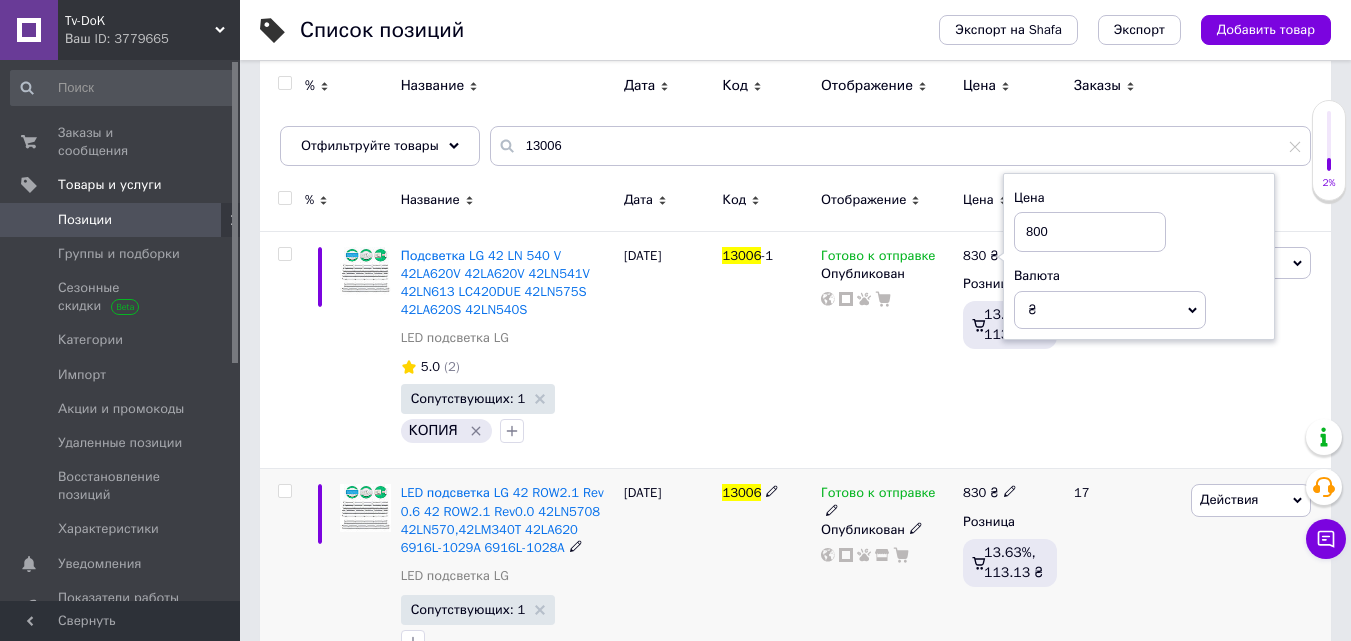 type on "800" 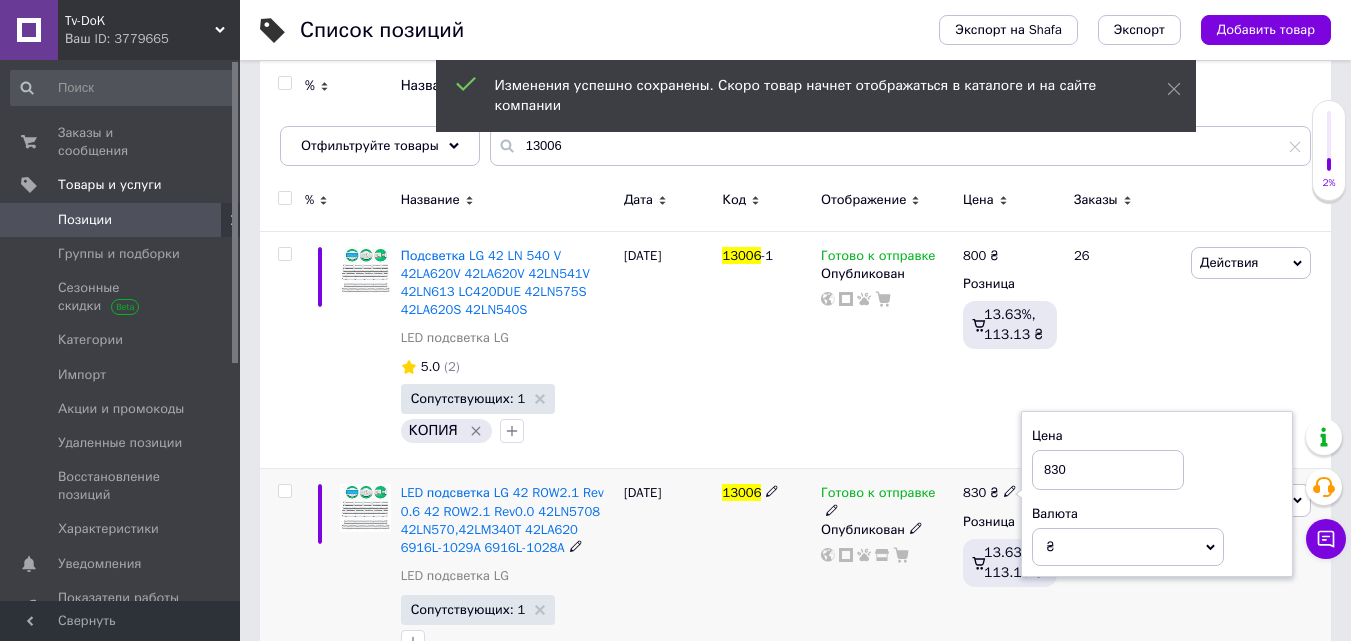 drag, startPoint x: 1106, startPoint y: 460, endPoint x: 1014, endPoint y: 474, distance: 93.05912 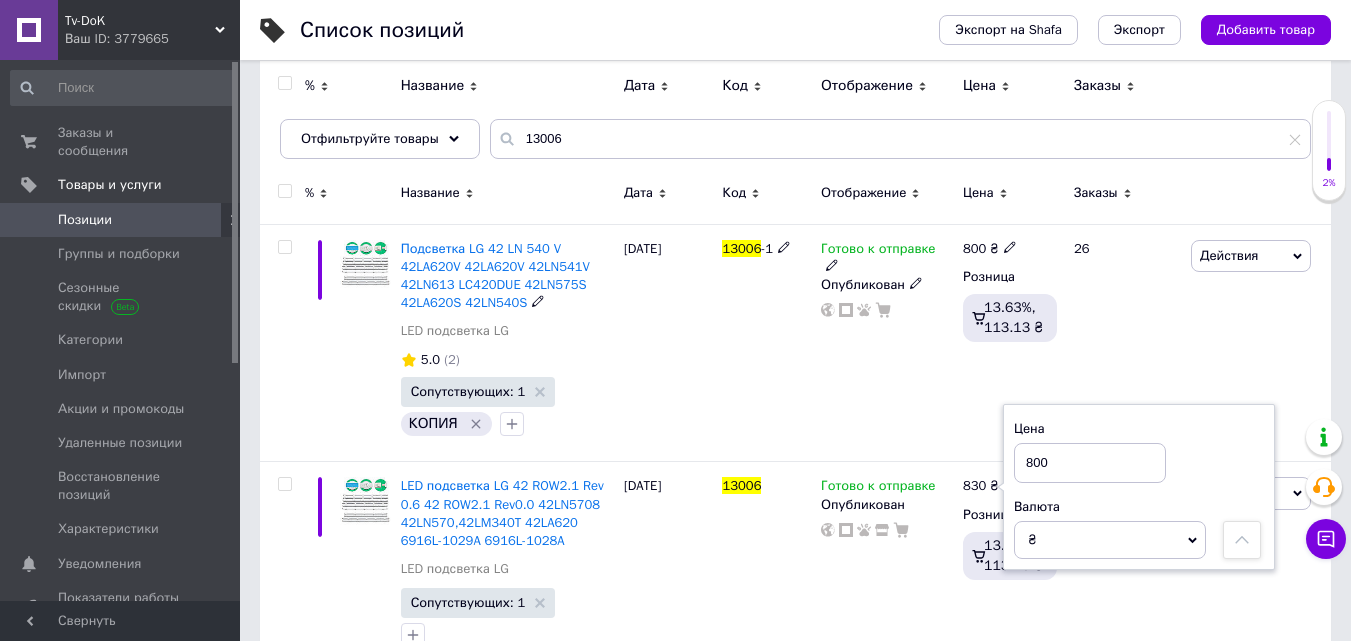 scroll, scrollTop: 0, scrollLeft: 0, axis: both 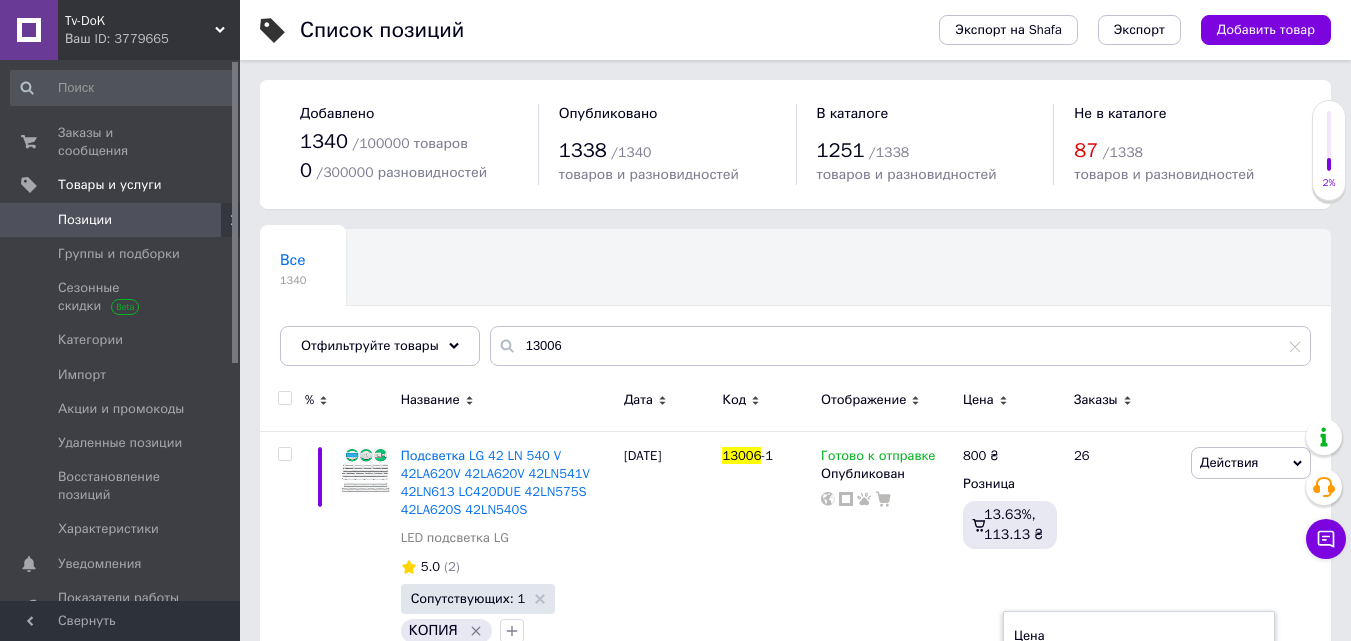 type on "800" 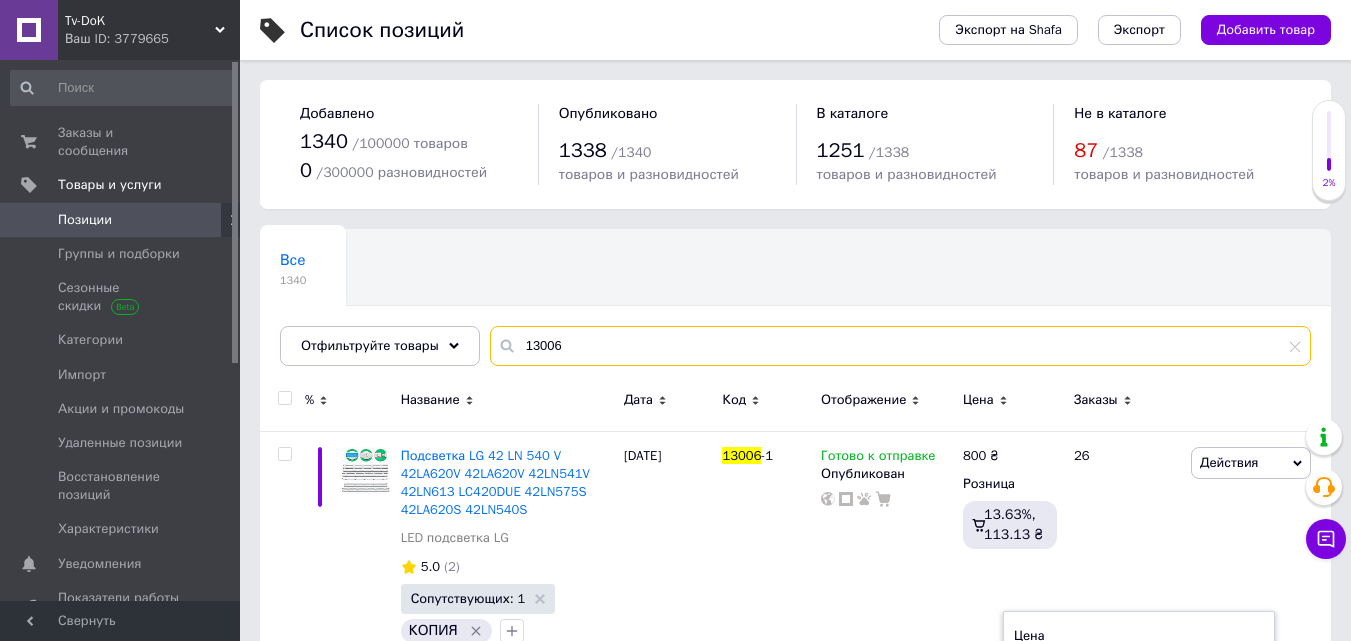 drag, startPoint x: 546, startPoint y: 350, endPoint x: 496, endPoint y: 349, distance: 50.01 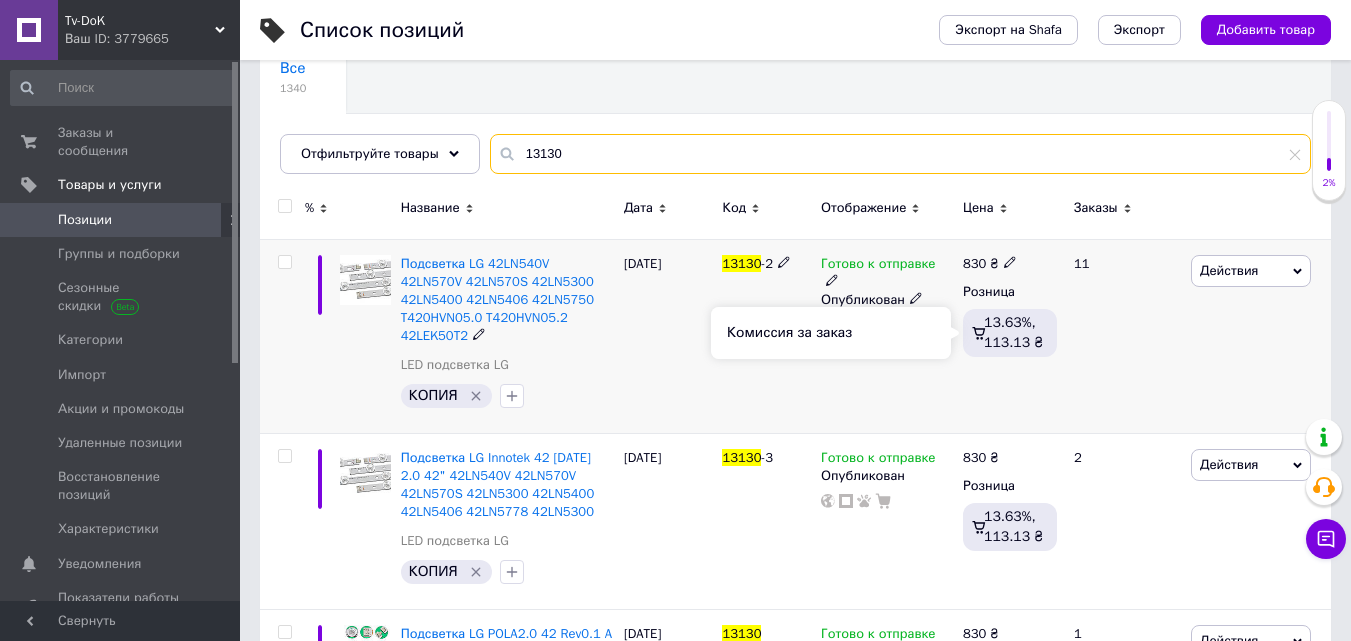 scroll, scrollTop: 200, scrollLeft: 0, axis: vertical 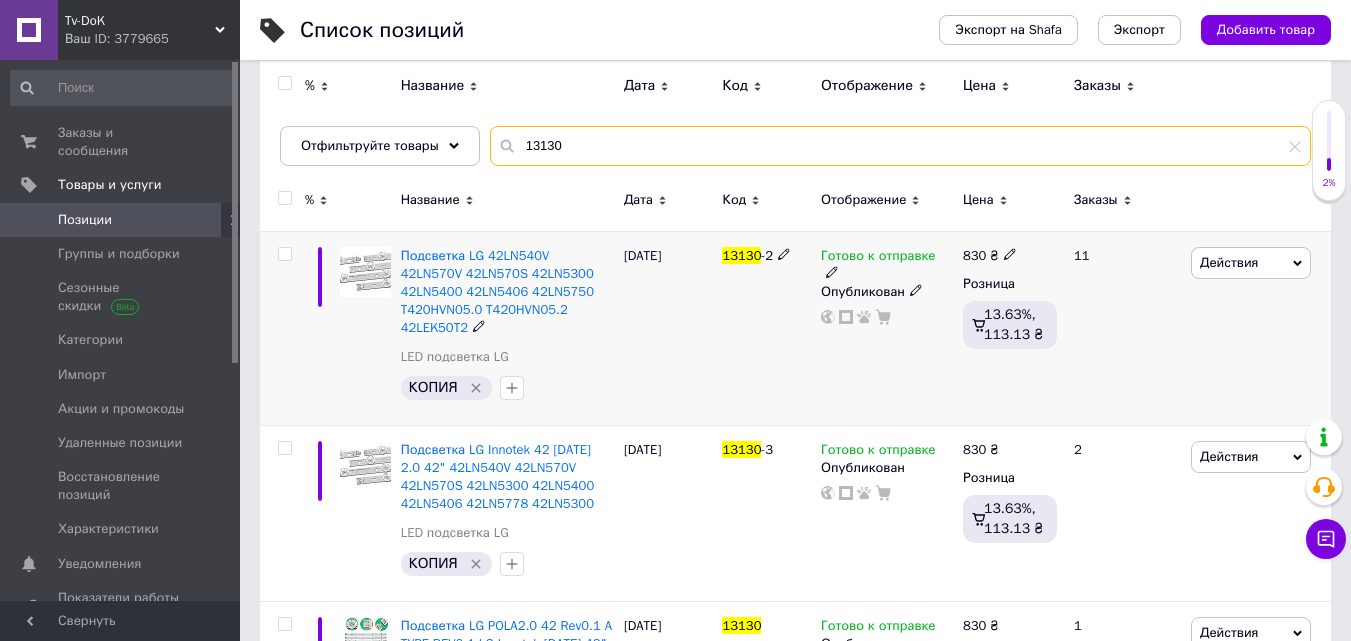 type on "13130" 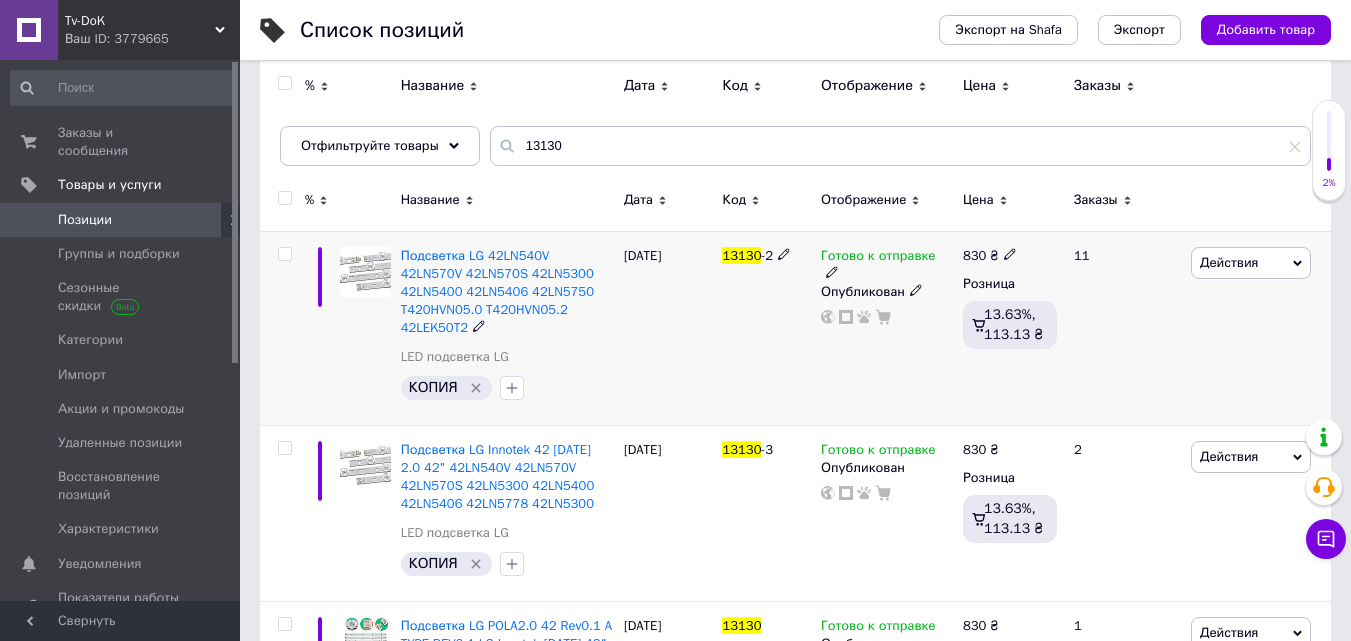 click at bounding box center (1010, 253) 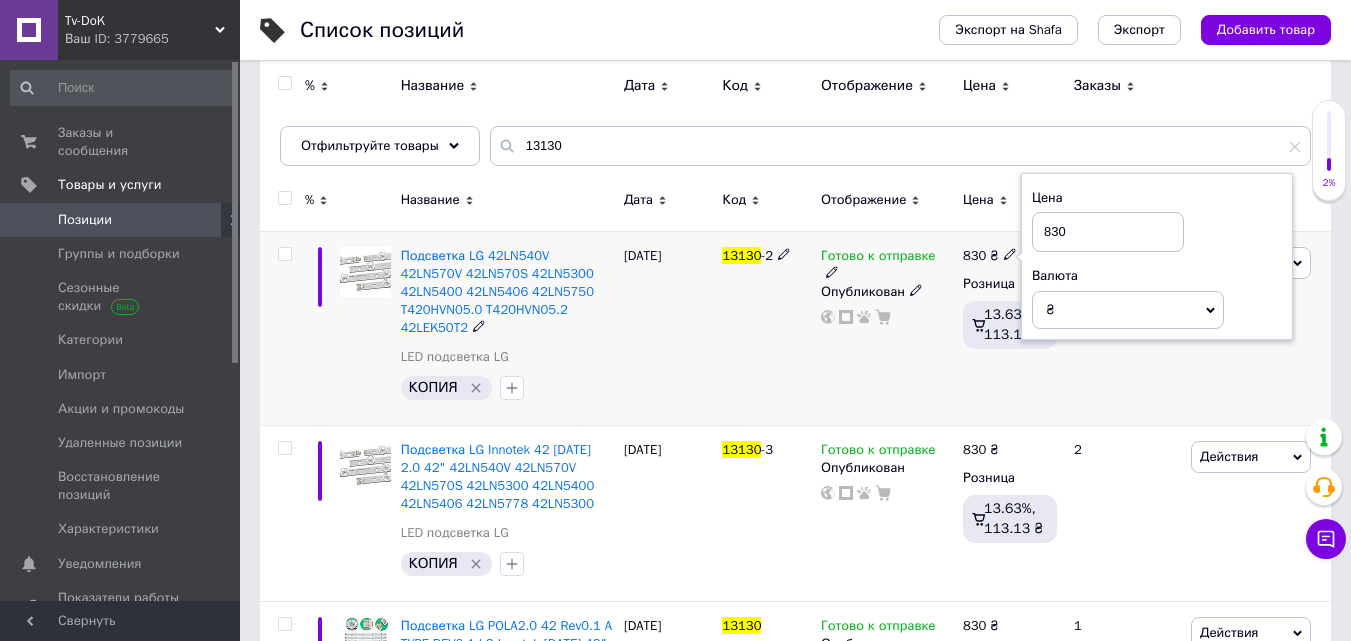 drag, startPoint x: 1072, startPoint y: 234, endPoint x: 1052, endPoint y: 229, distance: 20.615528 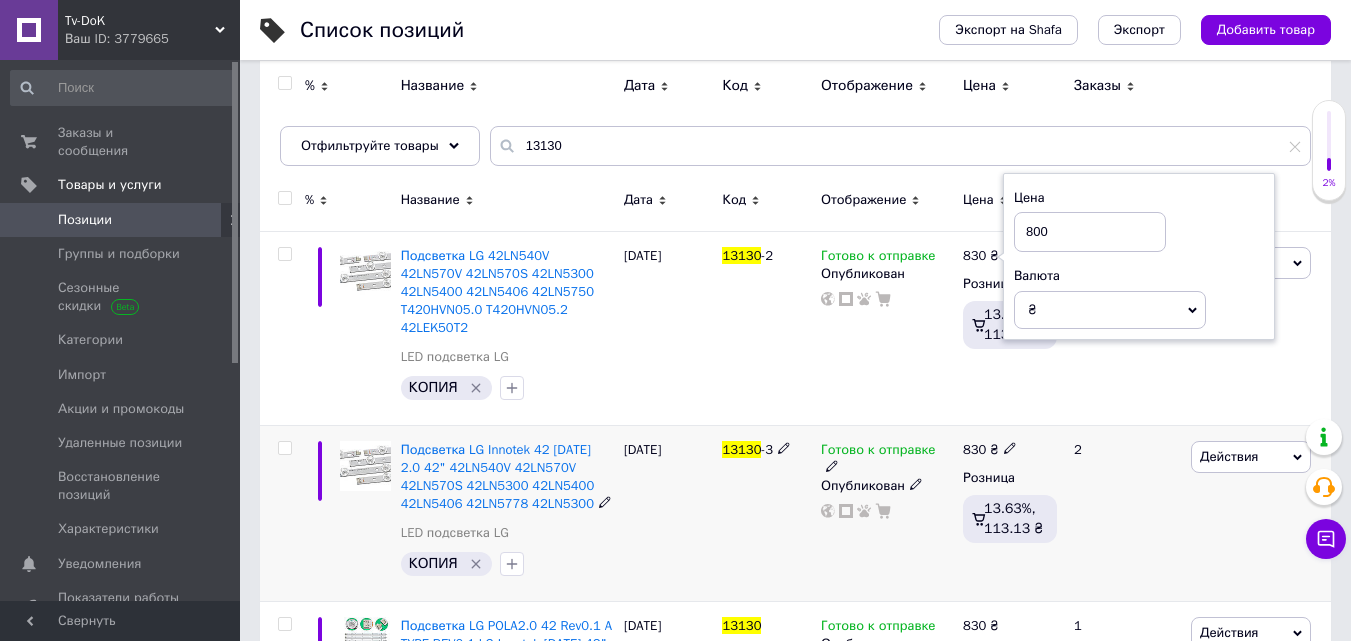type on "800" 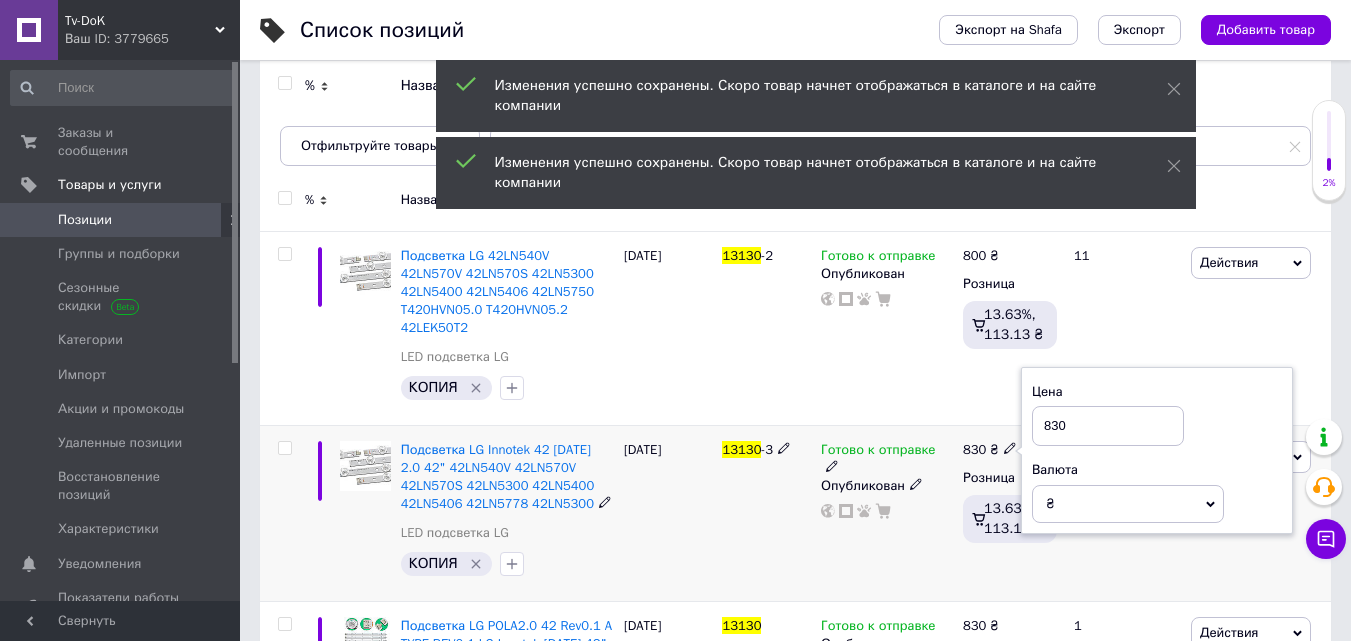 drag, startPoint x: 1086, startPoint y: 405, endPoint x: 1053, endPoint y: 407, distance: 33.06055 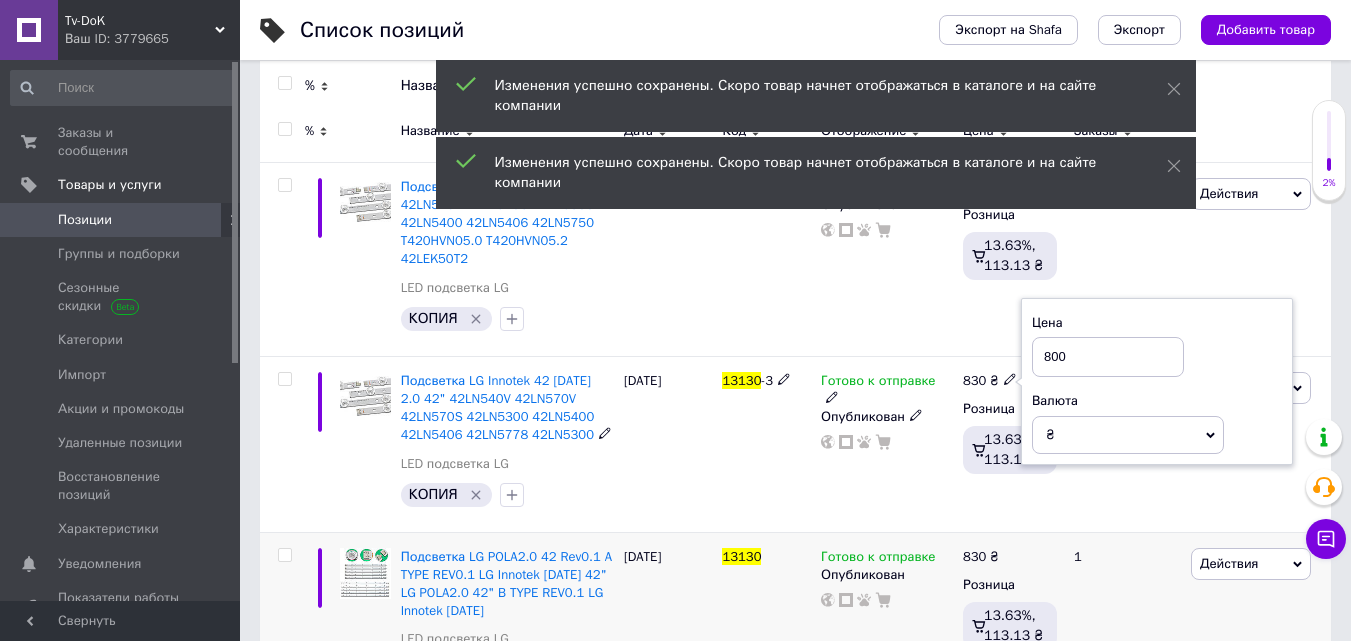 scroll, scrollTop: 400, scrollLeft: 0, axis: vertical 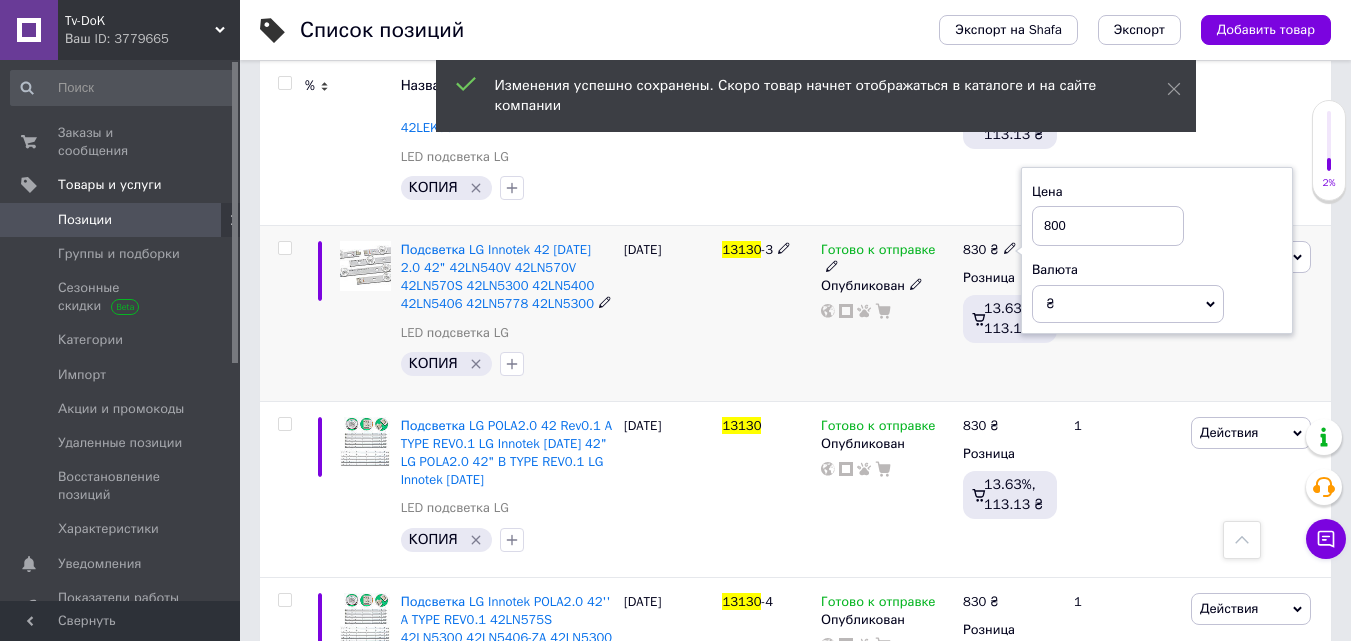 type on "800" 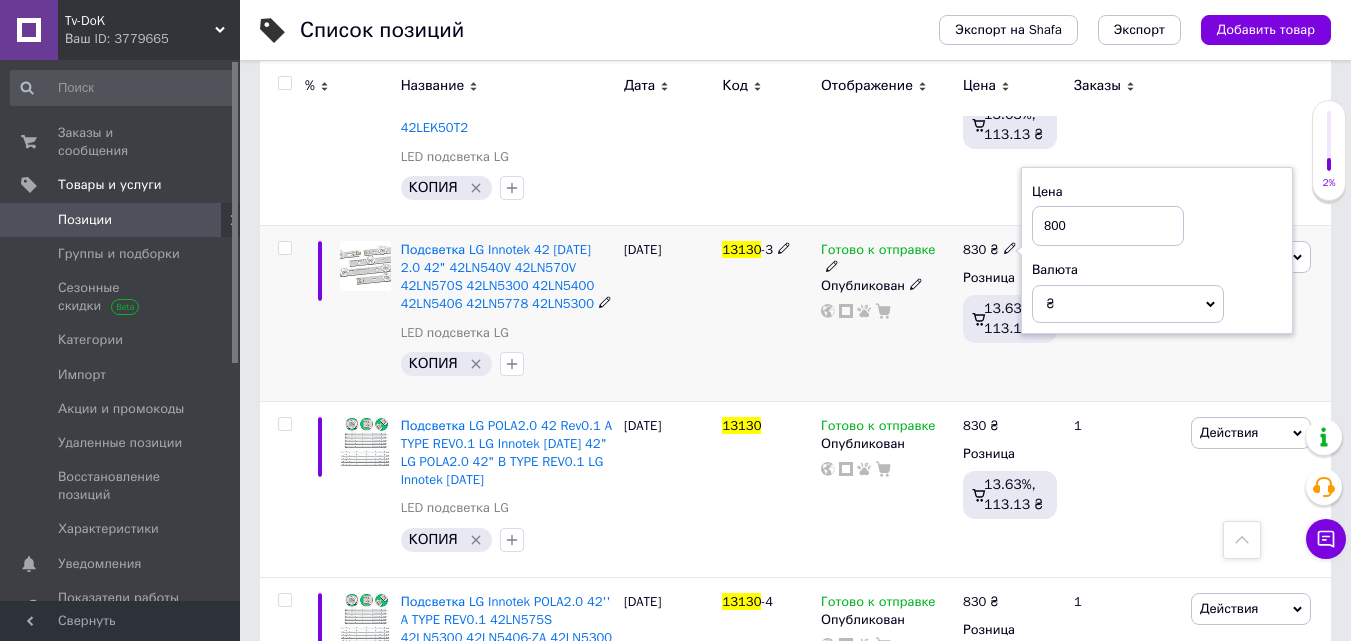 click on "2" at bounding box center [1124, 313] 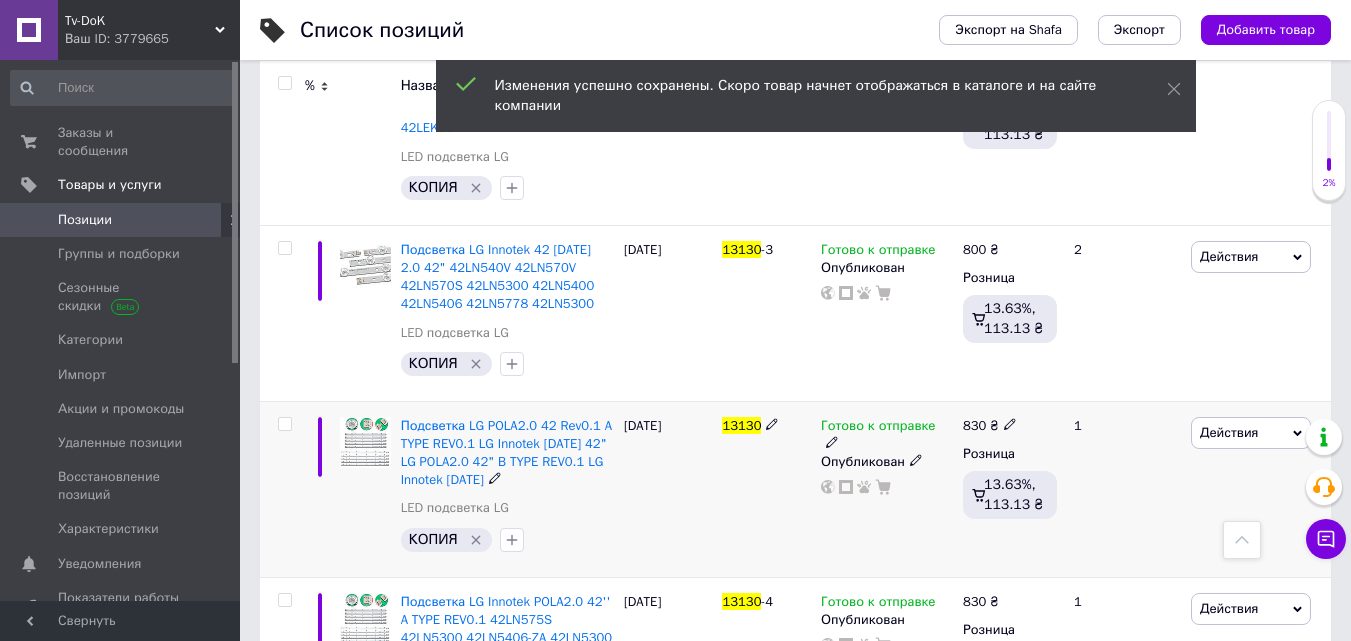 click 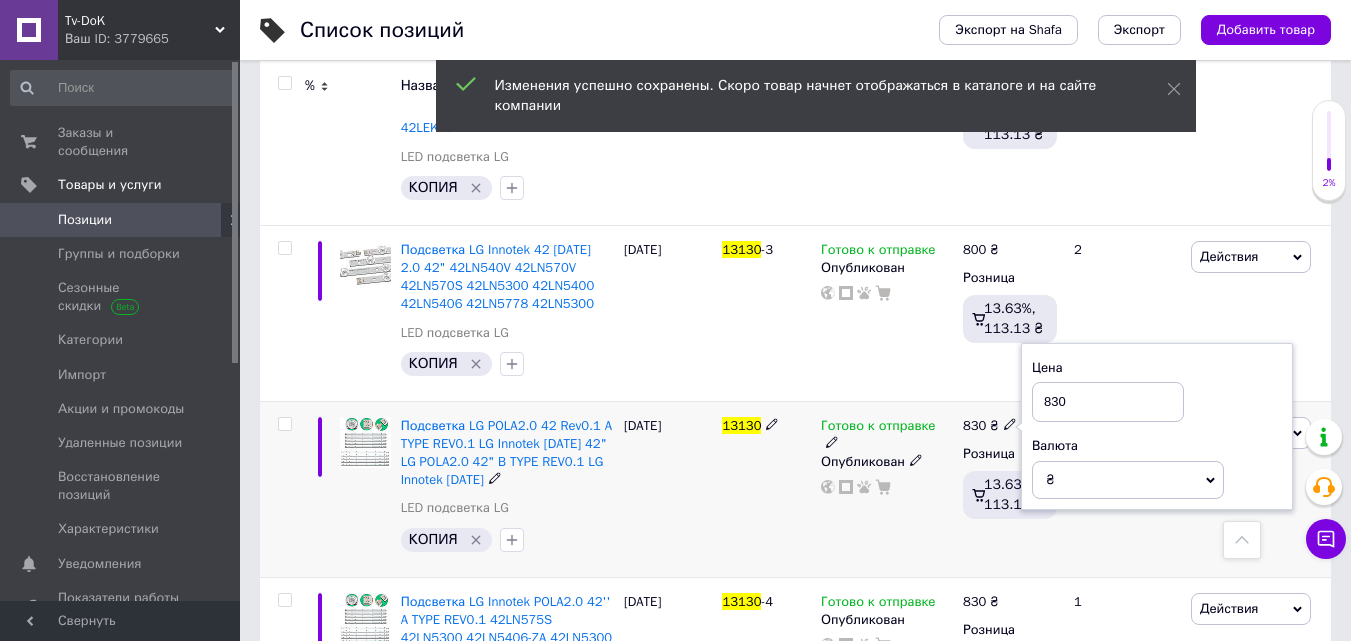 drag, startPoint x: 1073, startPoint y: 376, endPoint x: 1050, endPoint y: 388, distance: 25.942244 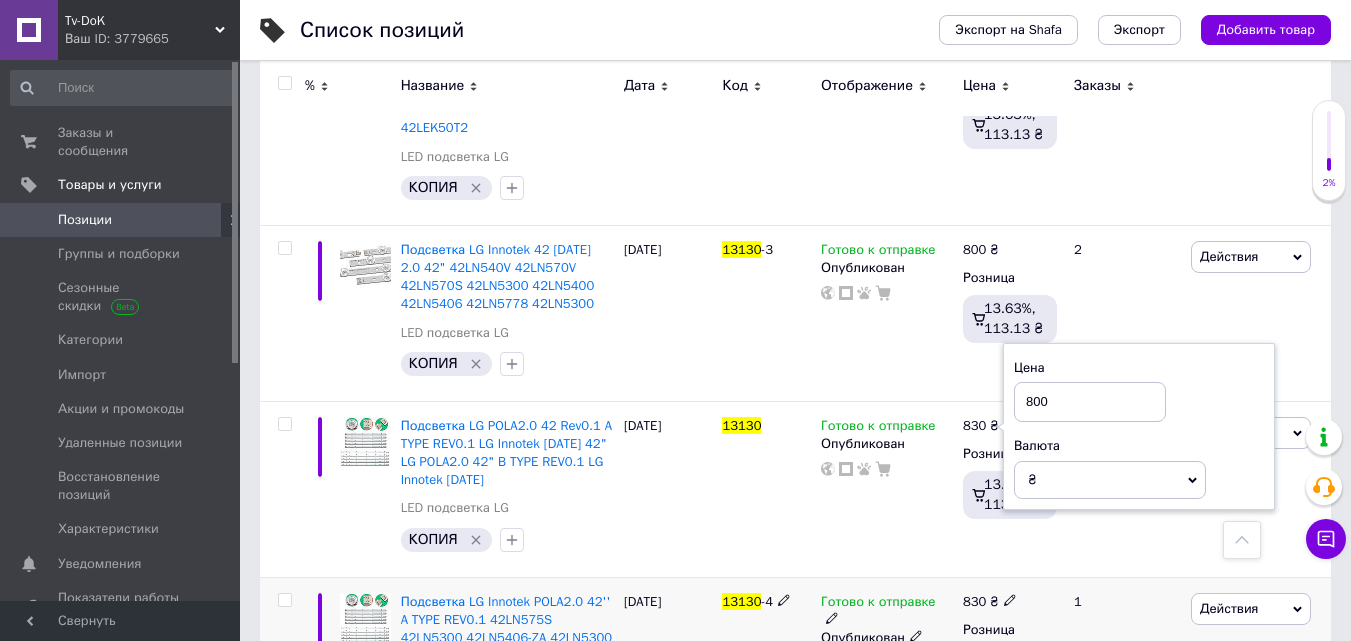 type on "800" 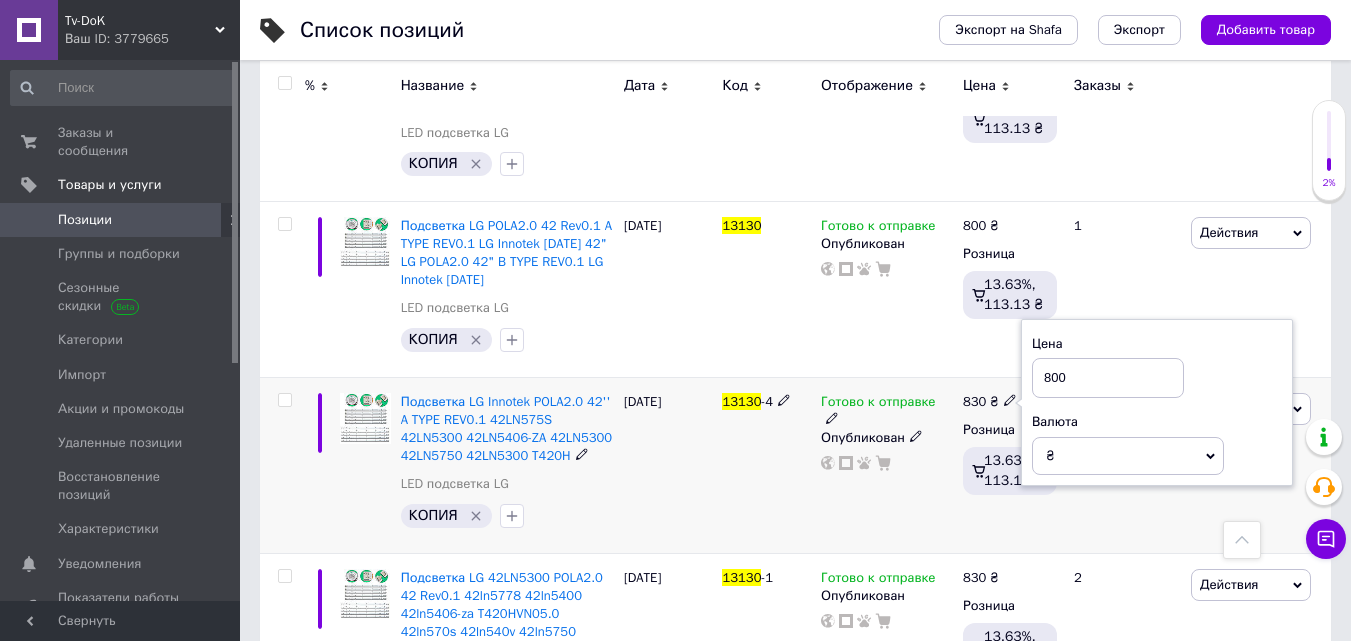 scroll, scrollTop: 689, scrollLeft: 0, axis: vertical 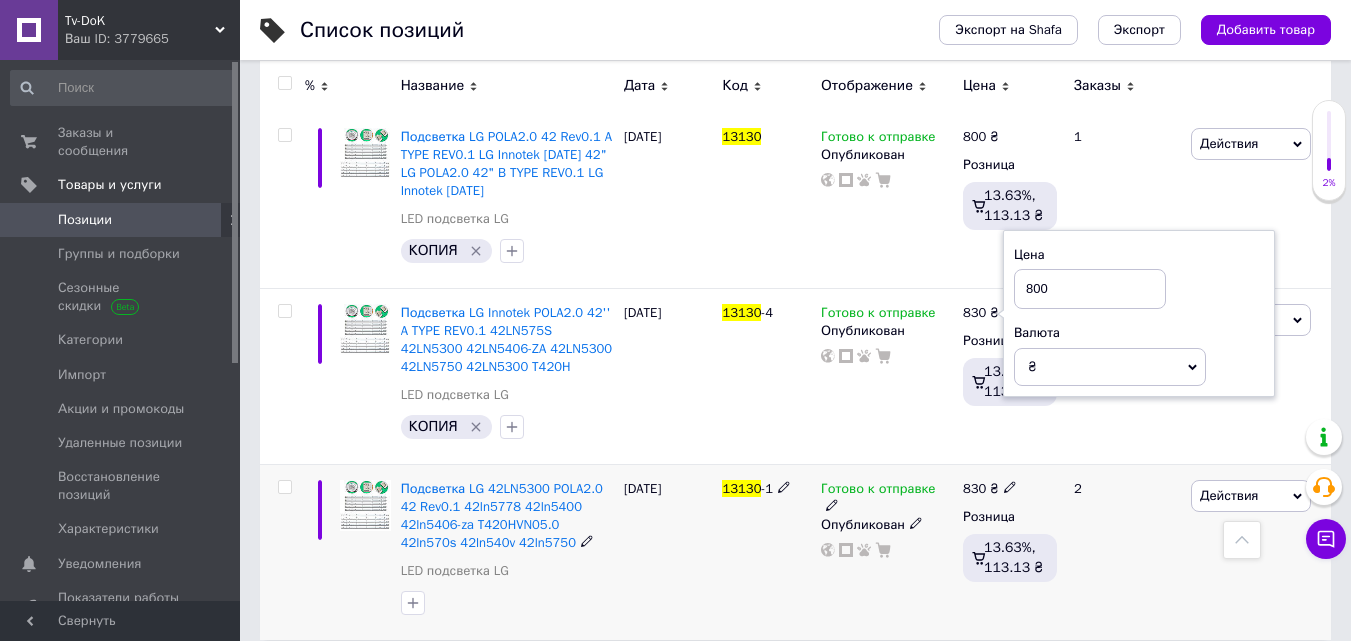 type on "800" 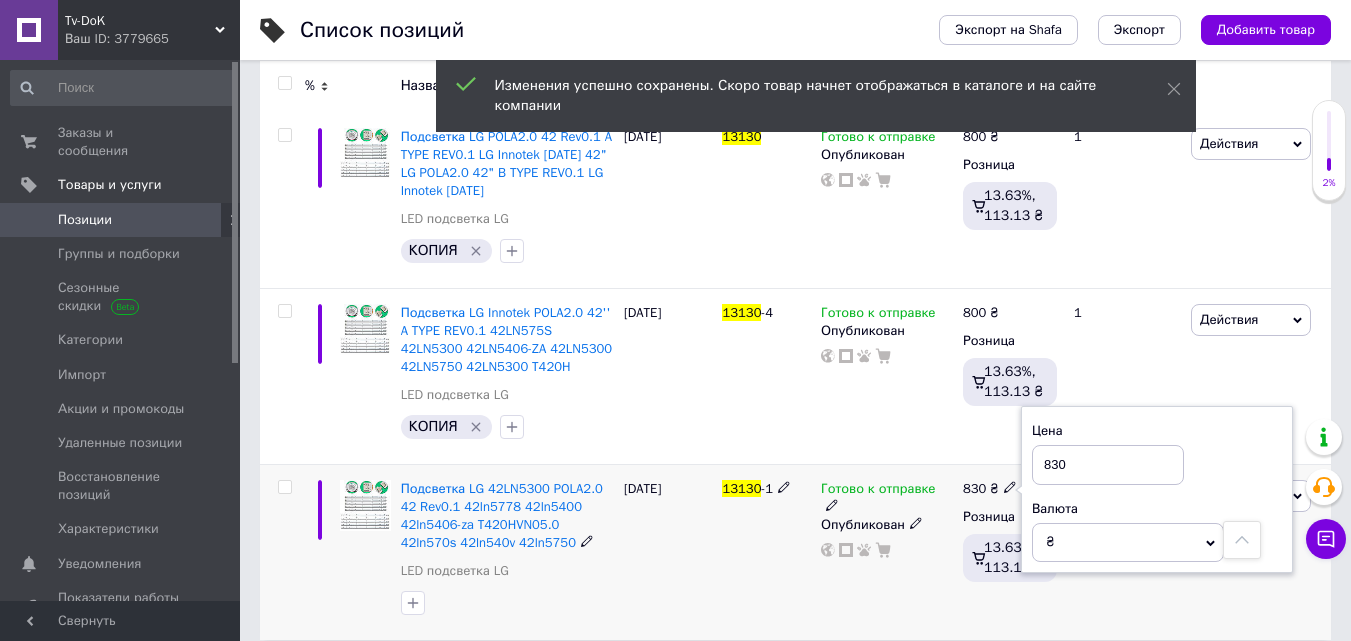 drag, startPoint x: 1063, startPoint y: 454, endPoint x: 1050, endPoint y: 449, distance: 13.928389 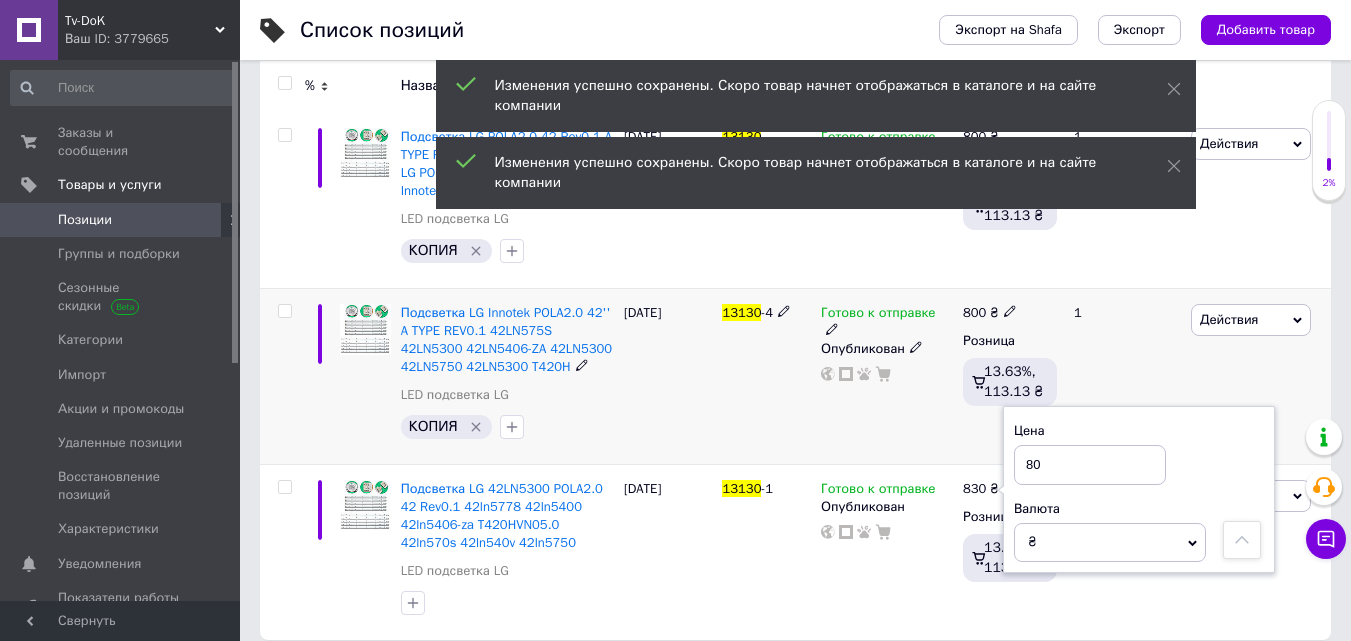 type on "800" 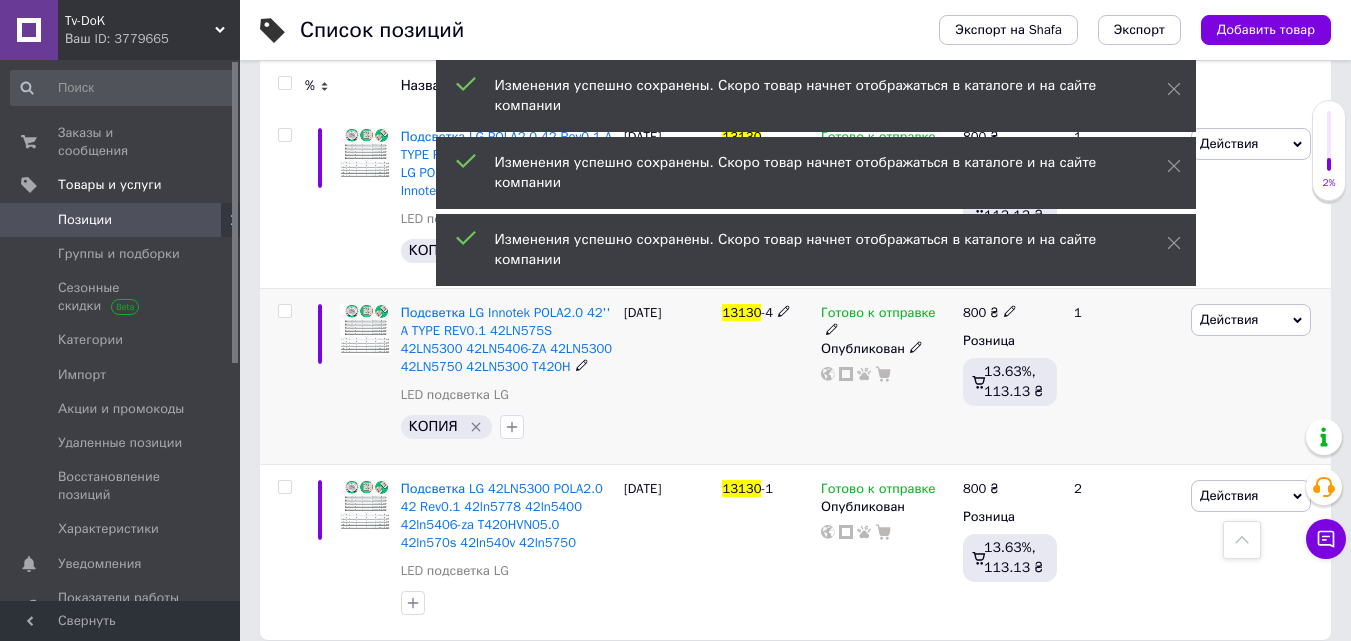 click on "1" at bounding box center (1124, 376) 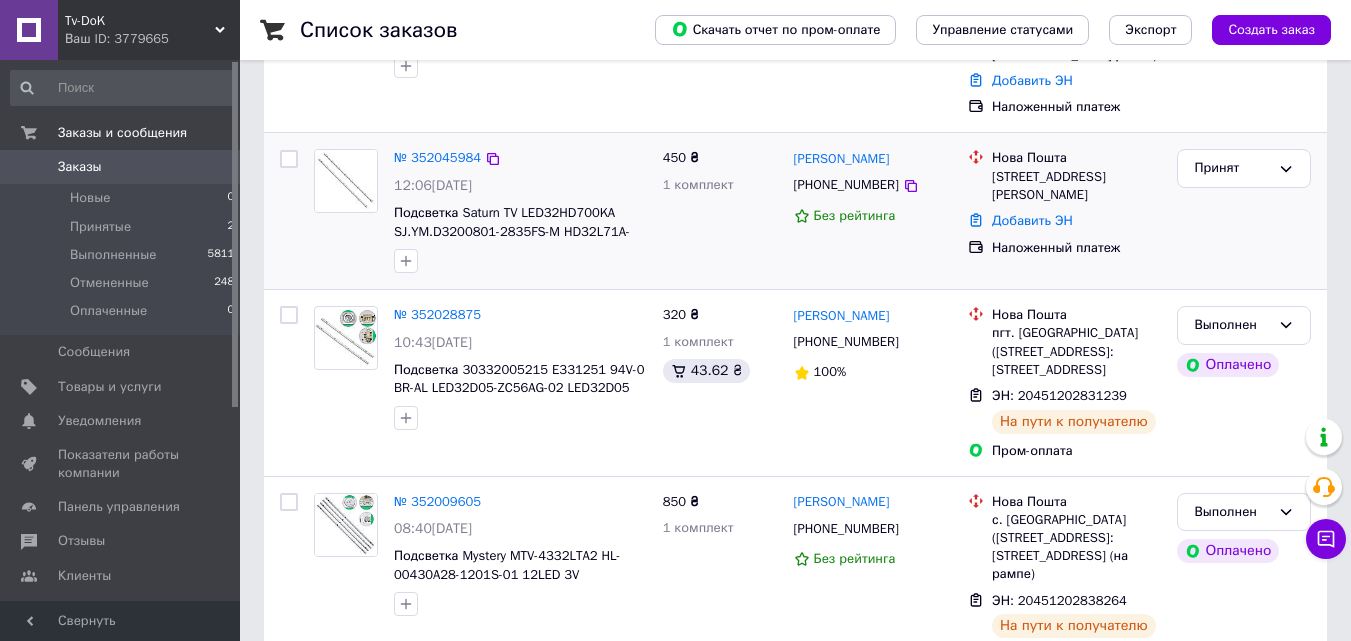 scroll, scrollTop: 300, scrollLeft: 0, axis: vertical 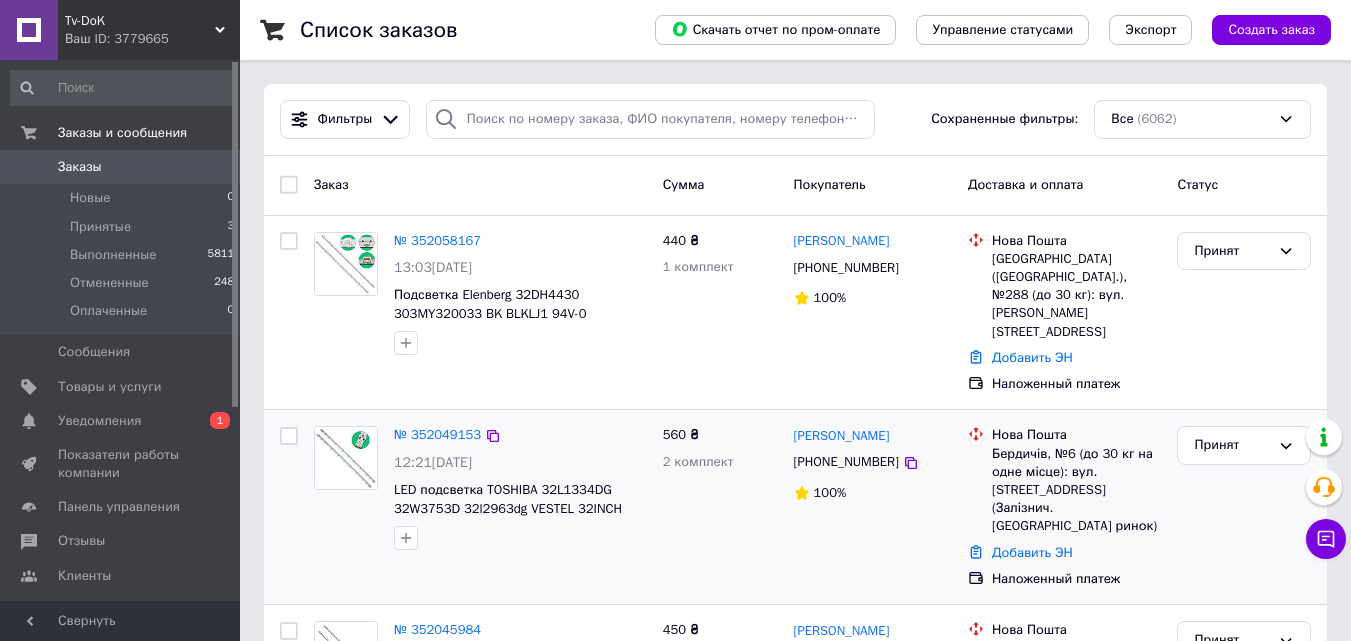 click on "Принят" at bounding box center (1244, 507) 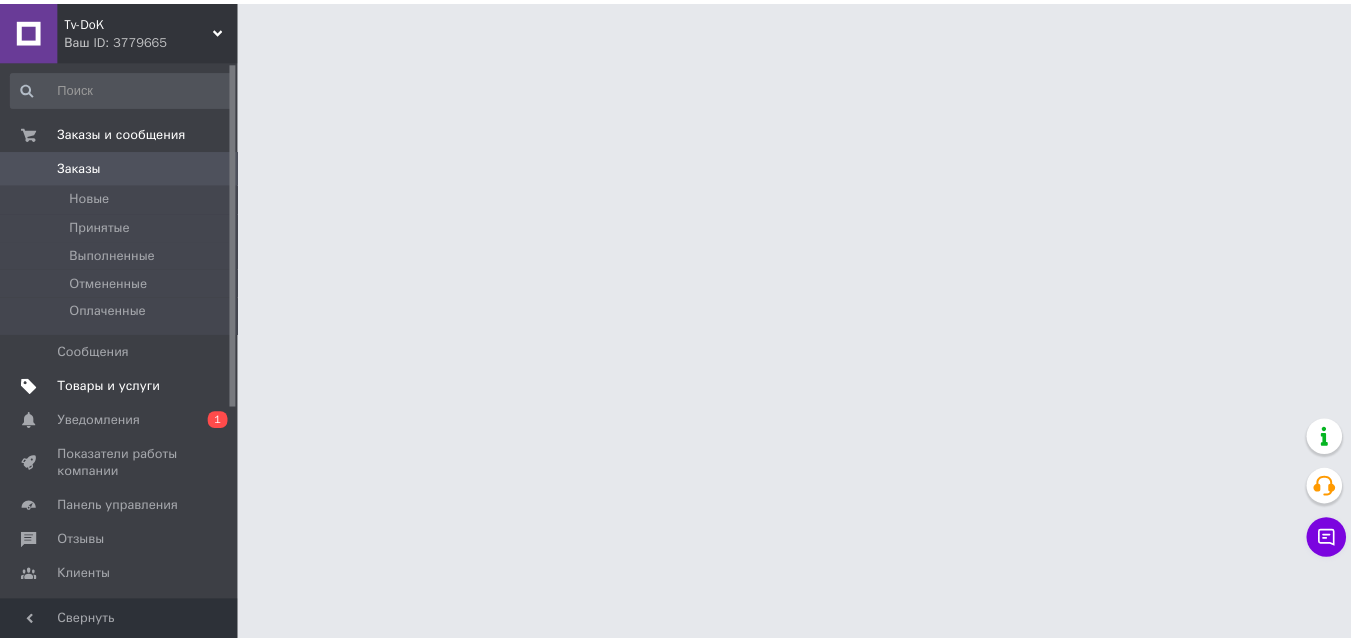 scroll, scrollTop: 0, scrollLeft: 0, axis: both 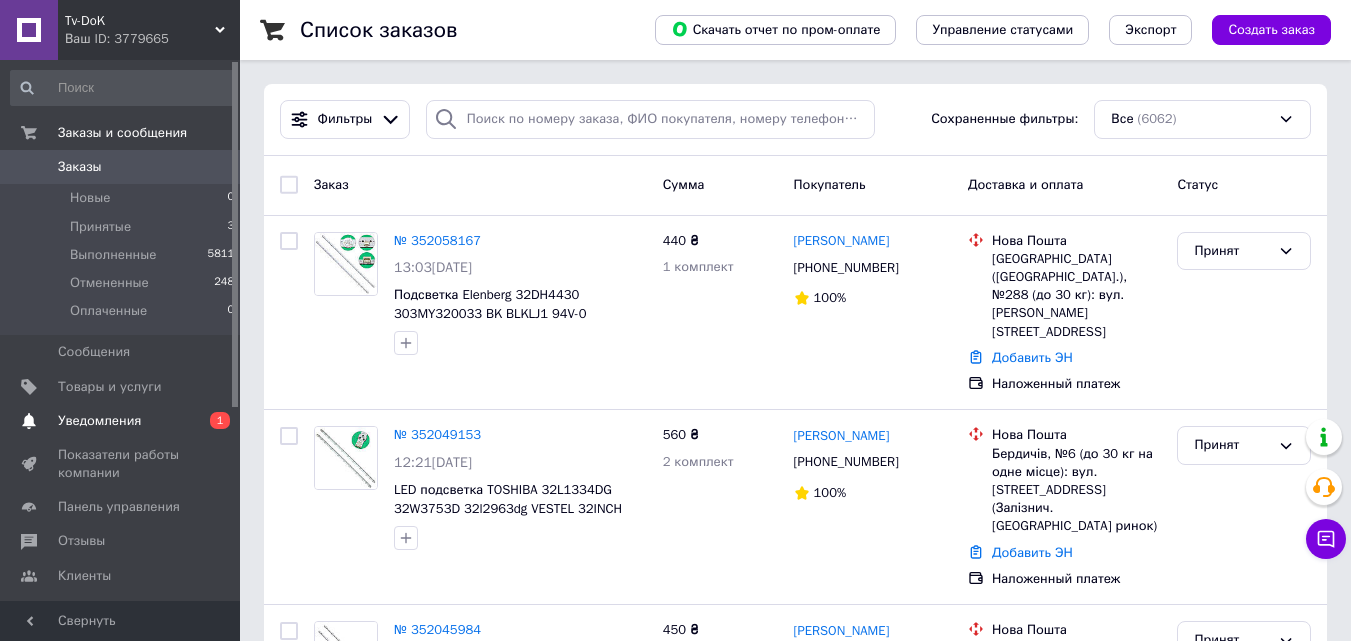 click on "Уведомления" at bounding box center (99, 421) 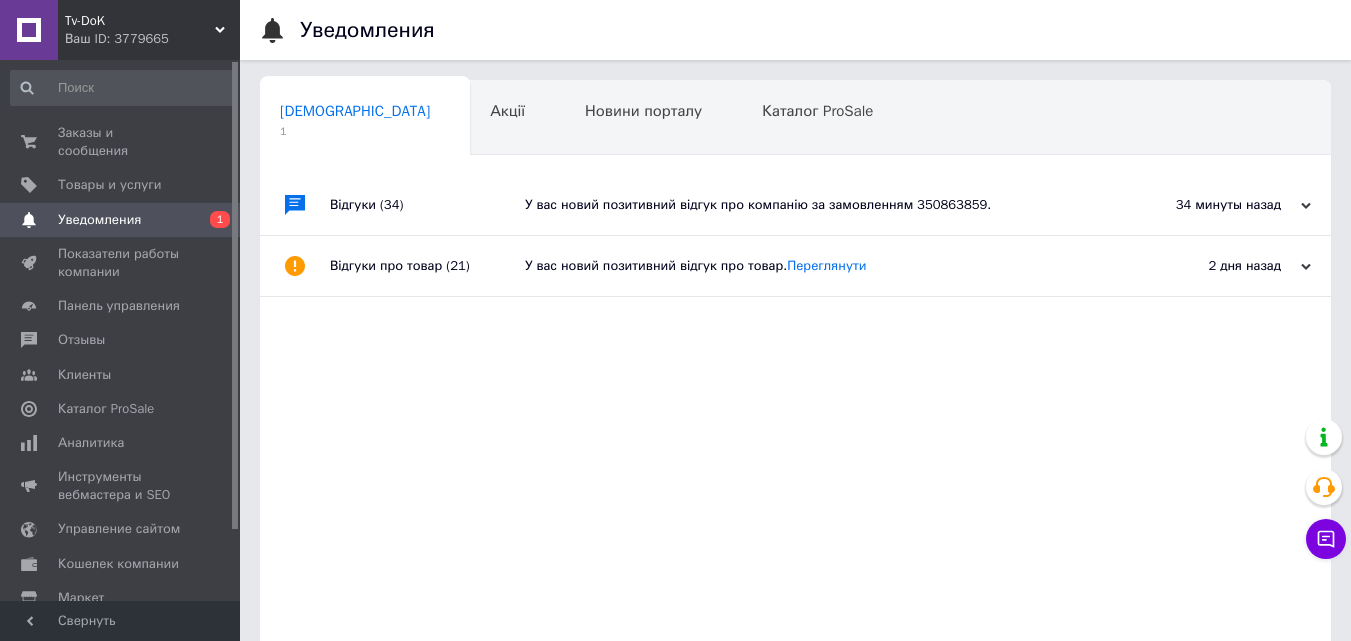 click 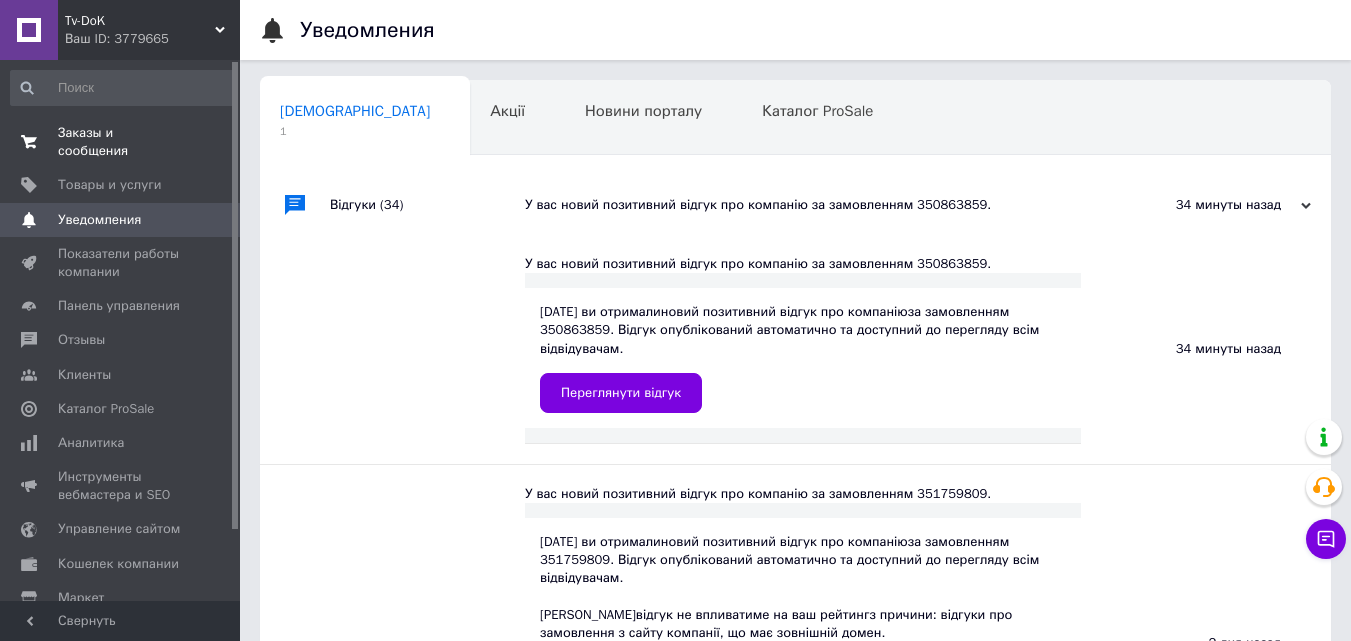 click on "Заказы и сообщения" at bounding box center (121, 142) 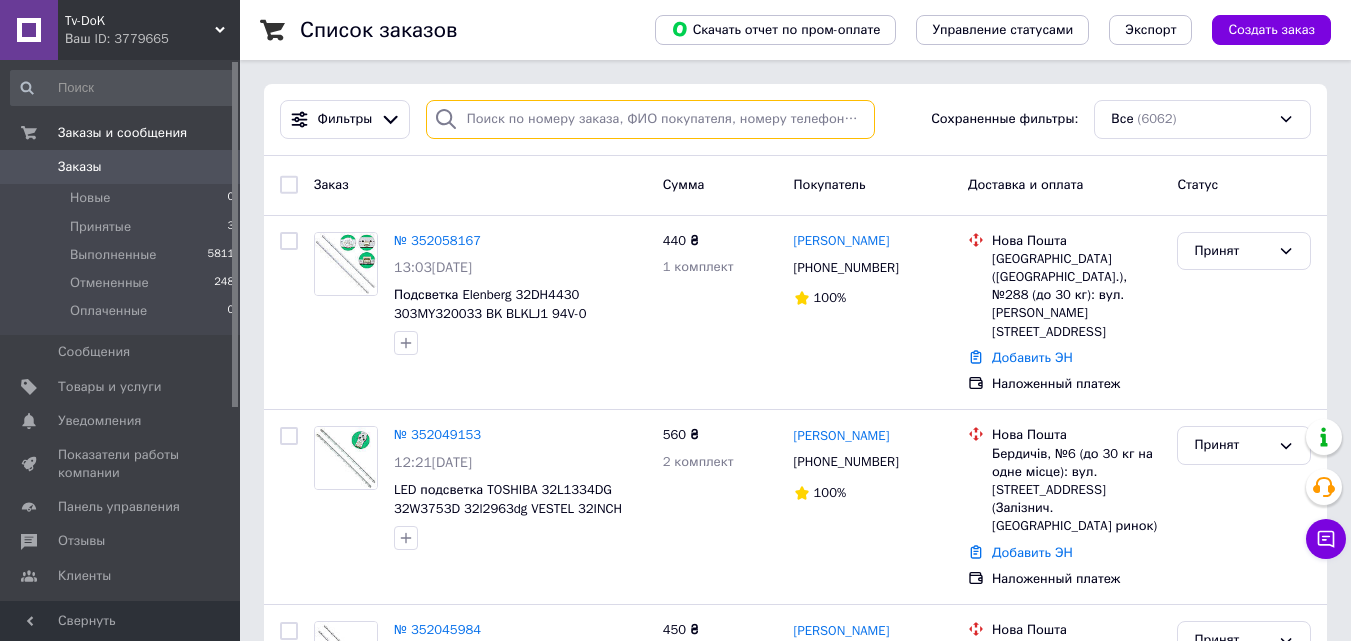 click at bounding box center (650, 119) 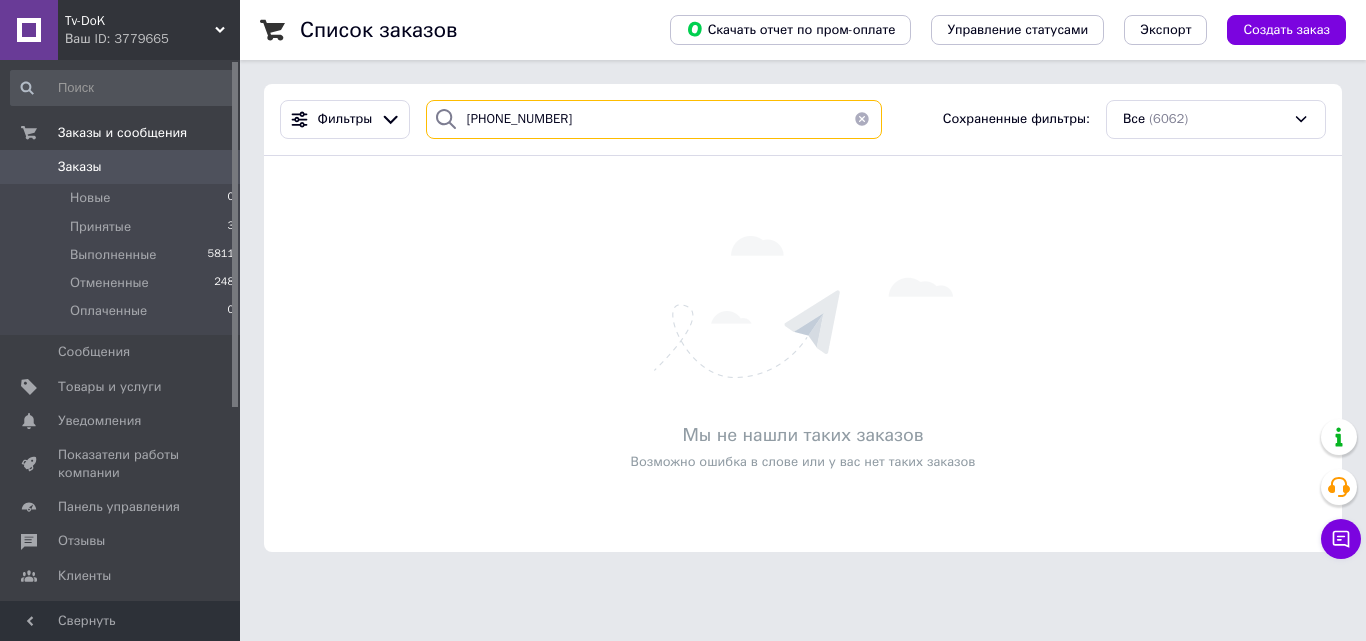 drag, startPoint x: 568, startPoint y: 123, endPoint x: 430, endPoint y: 122, distance: 138.00362 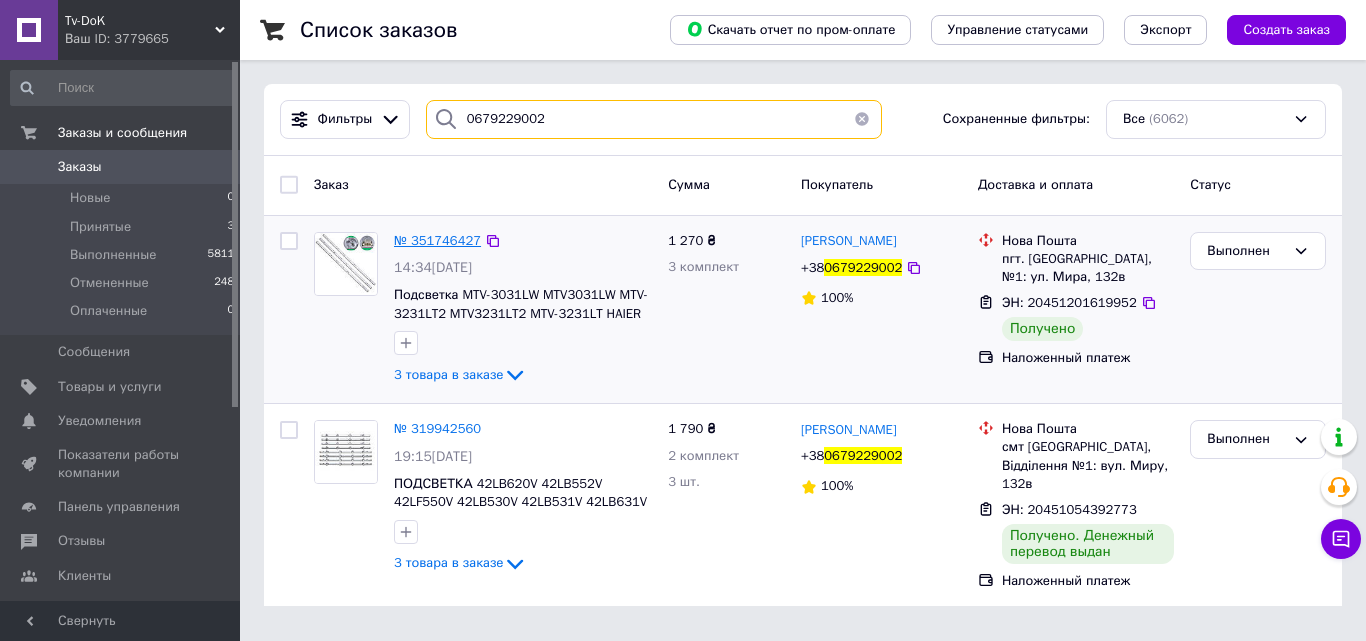 type on "0679229002" 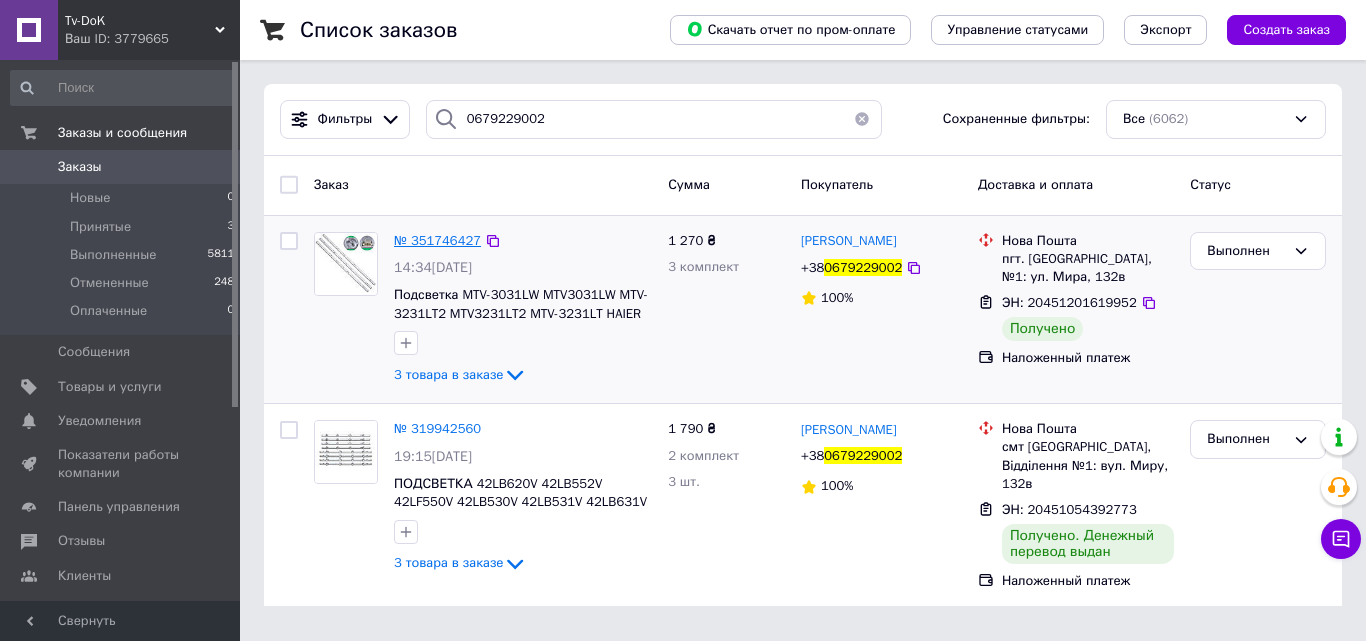 click on "№ 351746427" at bounding box center [437, 240] 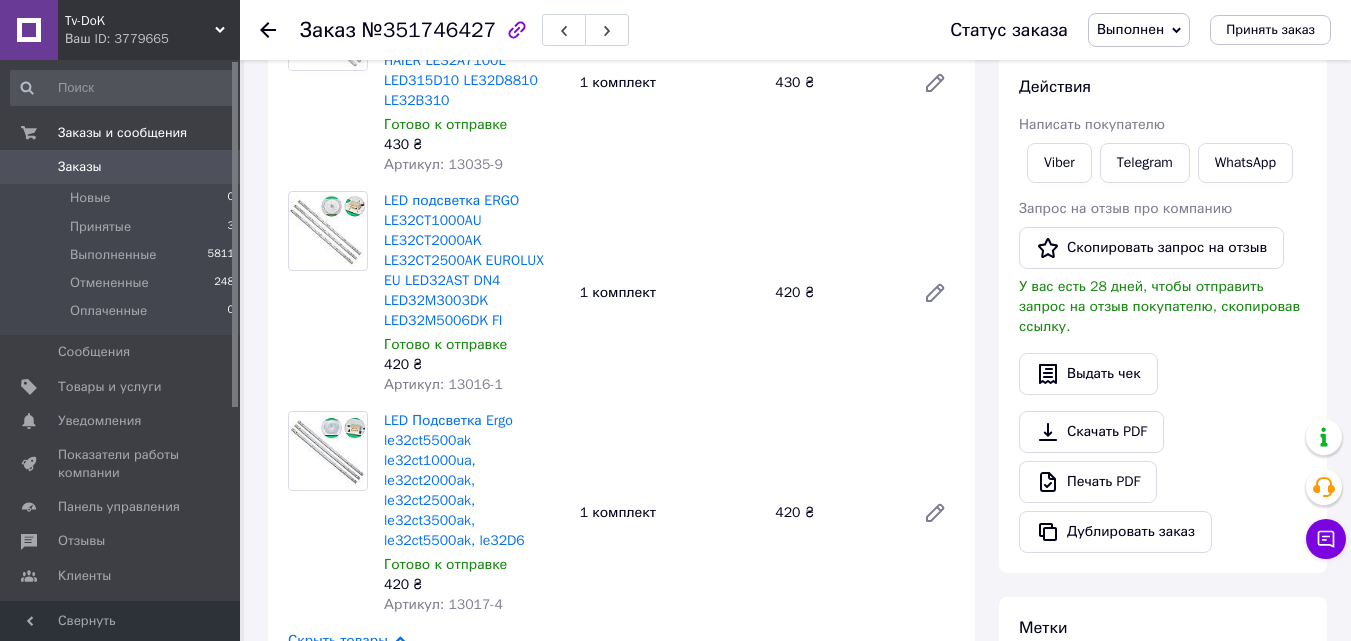 scroll, scrollTop: 300, scrollLeft: 0, axis: vertical 